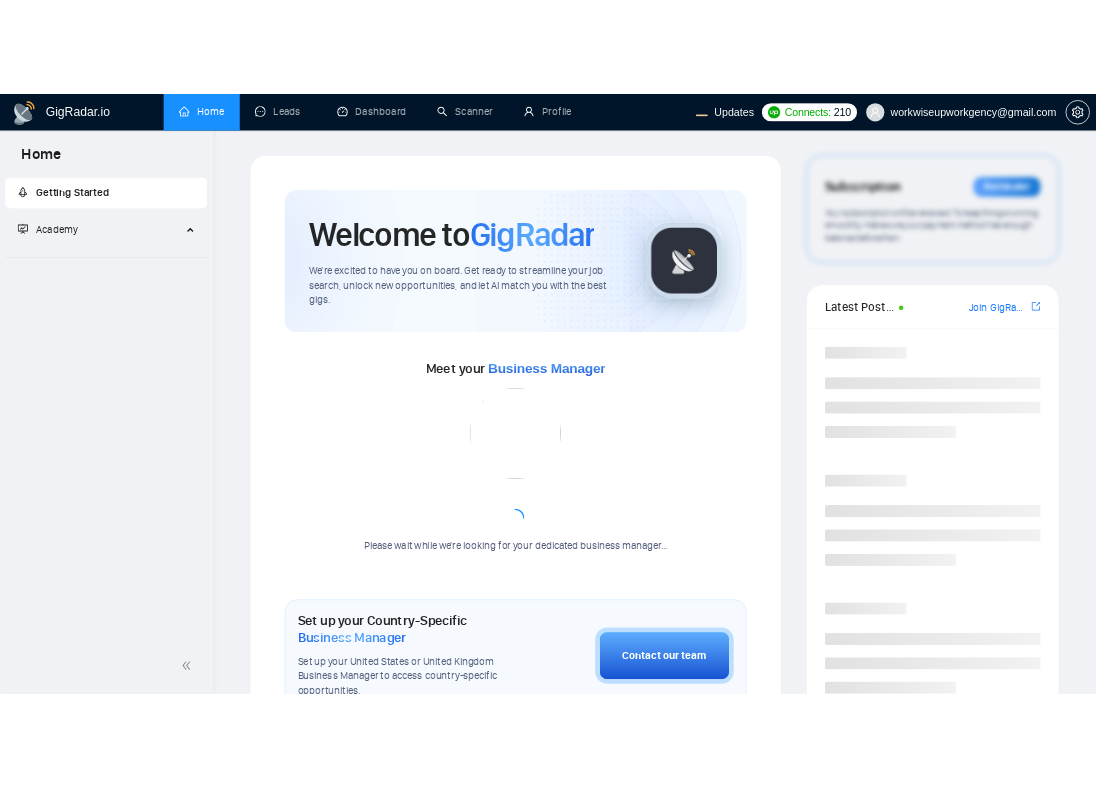 scroll, scrollTop: 0, scrollLeft: 0, axis: both 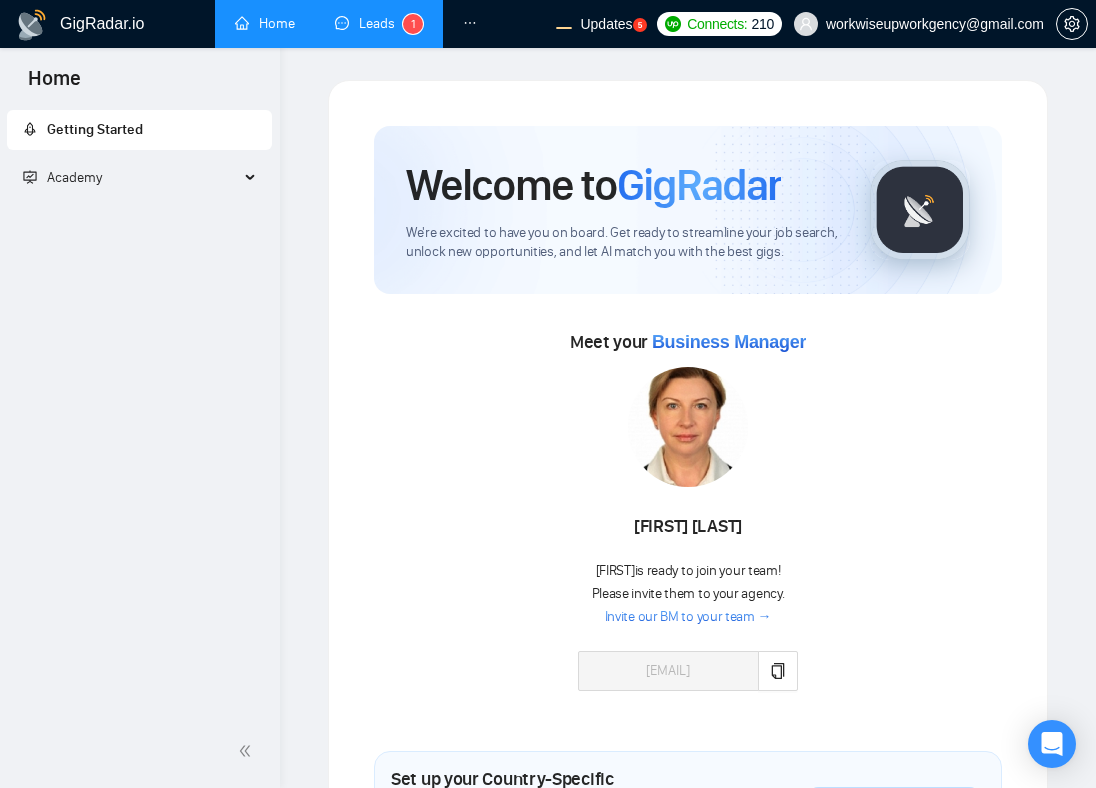 click on "Leads 1" at bounding box center (379, 23) 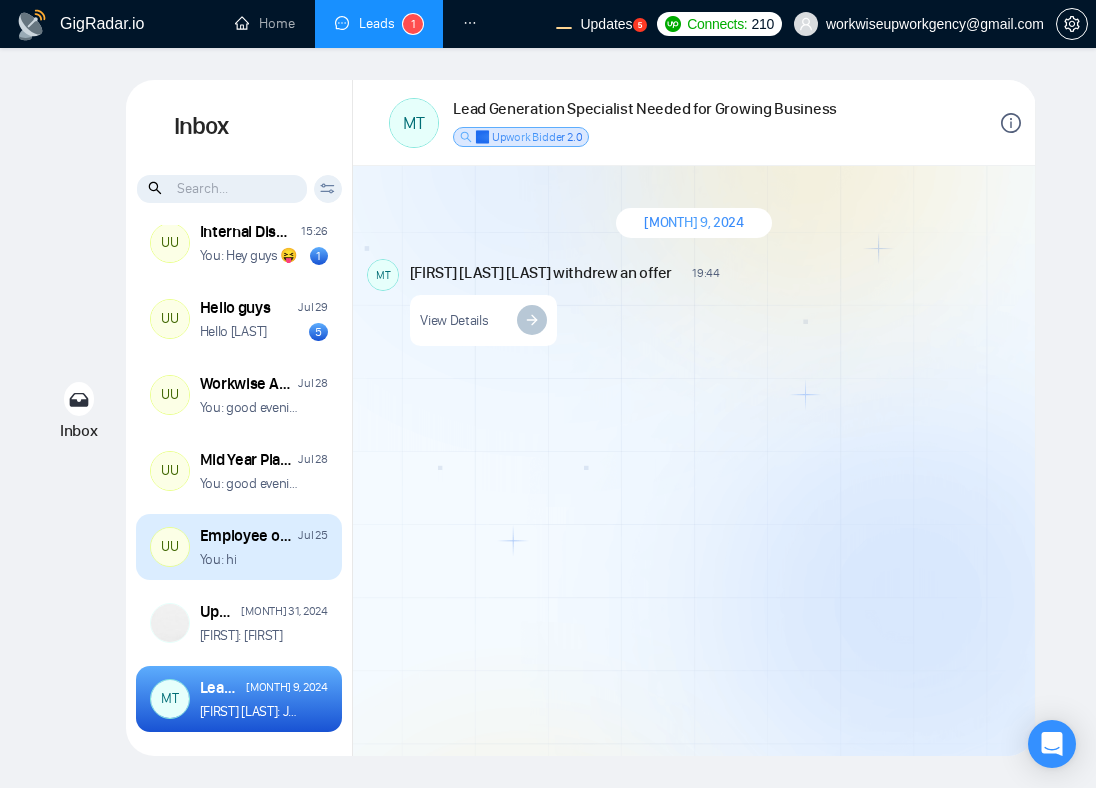 scroll, scrollTop: 0, scrollLeft: 0, axis: both 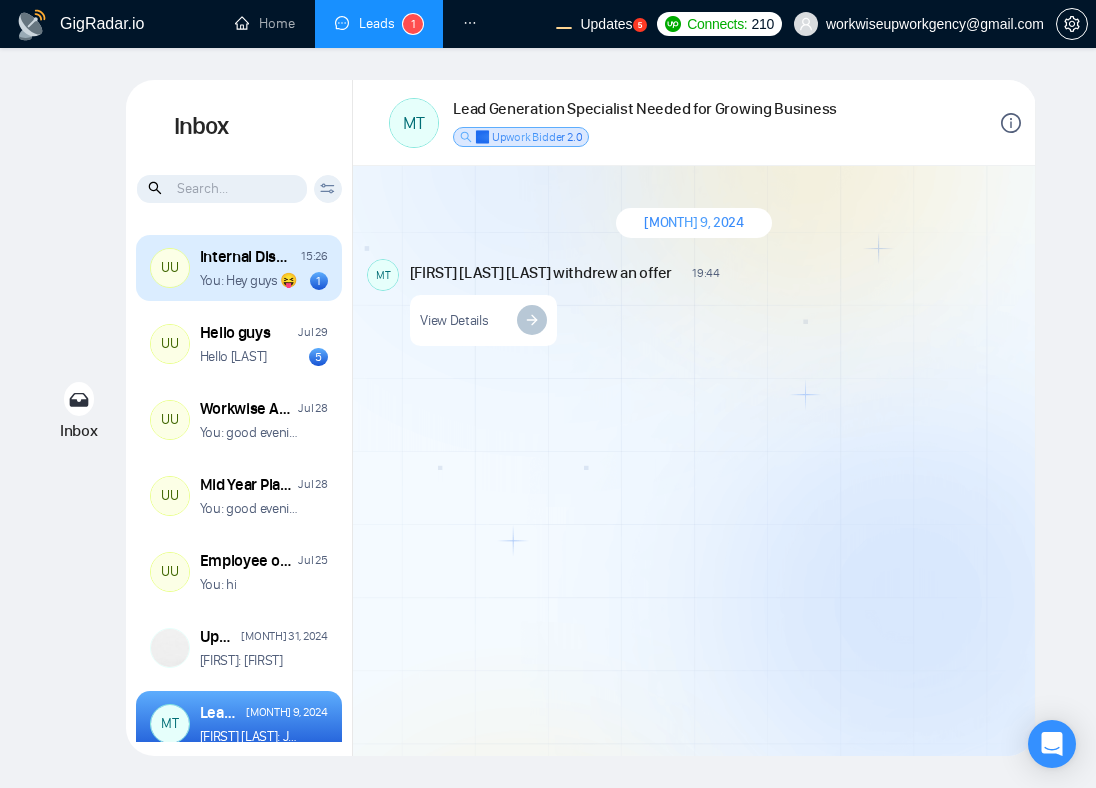 click on "UU Internal Discussion 123 15:26 You: Hey guys 😝 UU Hello guys [MONTH] 29 Hello [LAST] UU Workwise Agency Anniversary (2025) [MONTH] 28 You: good evening UU Mid Year Planning (2025) 🫰🏻 [MONTH] 28 You: good evening UU Employee of the month (July 2026) [MONTH] 25 You: hi Upwork Bidding Expert Needed [MONTH] 31, 2024 [FIRST]: [FIRST] MT Lead Generation Specialist Needed for Growing Business [MONTH] 9, 2024 [FIRST] [LAST]: Job closed UU Mid Year Planning (2025) 🫰🏻 [MONTH] 28, 2025 [FIRST] [LAST] 15:24 New Message Hello [FIRST] [LAST] 15:35 New Message Answer me if you are here, [FIRST] [LAST] !!! [FIRST] [LAST] 15:38 New Message hi [FIRST] [LAST] 15:39 New Message hi [FIRST] [LAST] 15:47 New Message this year we are aiming to be #1 Upwork Agency [FIRST] [LAST] 16:15 New Message is this understood ? [FIRST] [LAST] 16:17 New Message is this understood ? [FIRST] [LAST] 16:21 New Message IS THIS UNDERSTOOD ? 16:23 New Message View Details [FIRST] [LAST] ???" at bounding box center [239, 268] 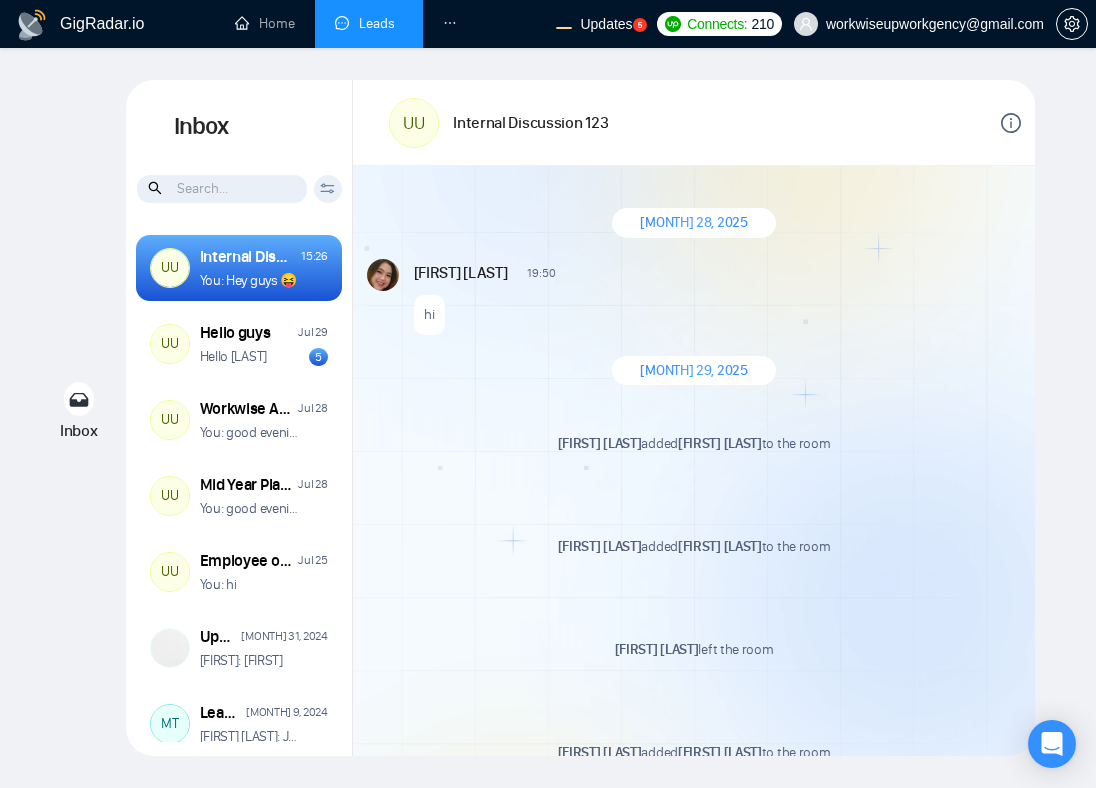 scroll, scrollTop: 1371, scrollLeft: 0, axis: vertical 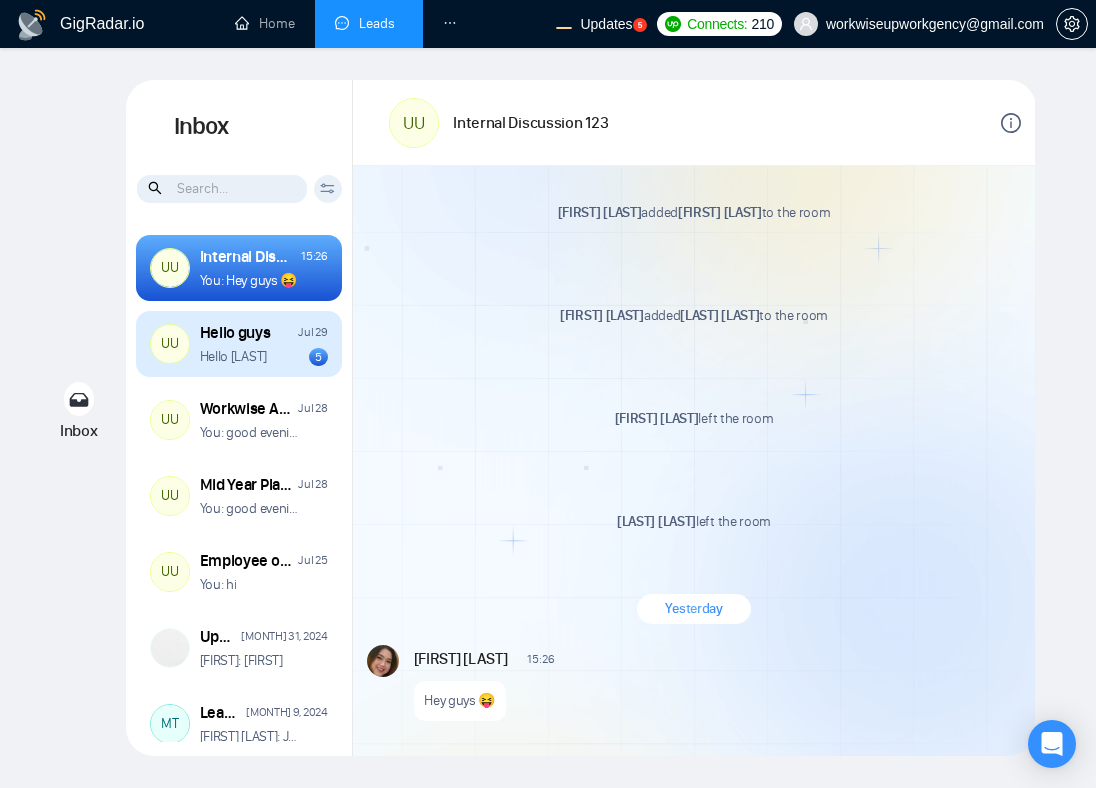 click on "Hello guys [MONTH] 29 Hello [LAST] 5" at bounding box center [264, 344] 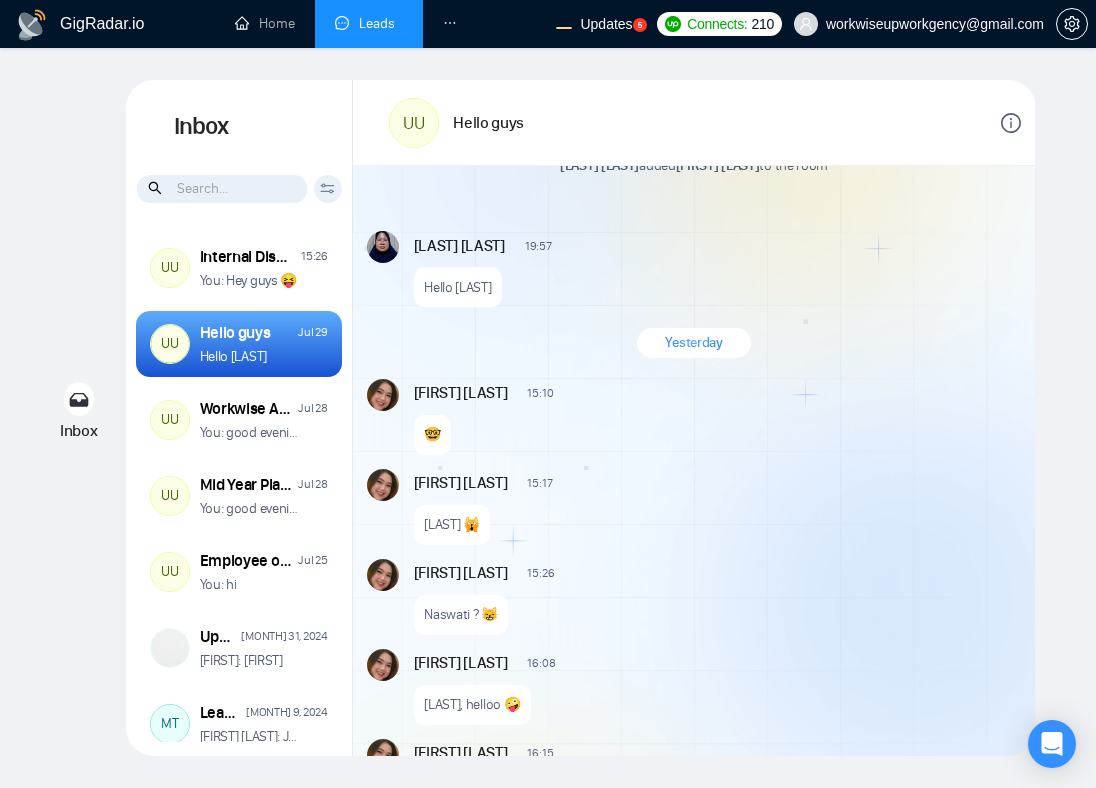 scroll, scrollTop: 642, scrollLeft: 0, axis: vertical 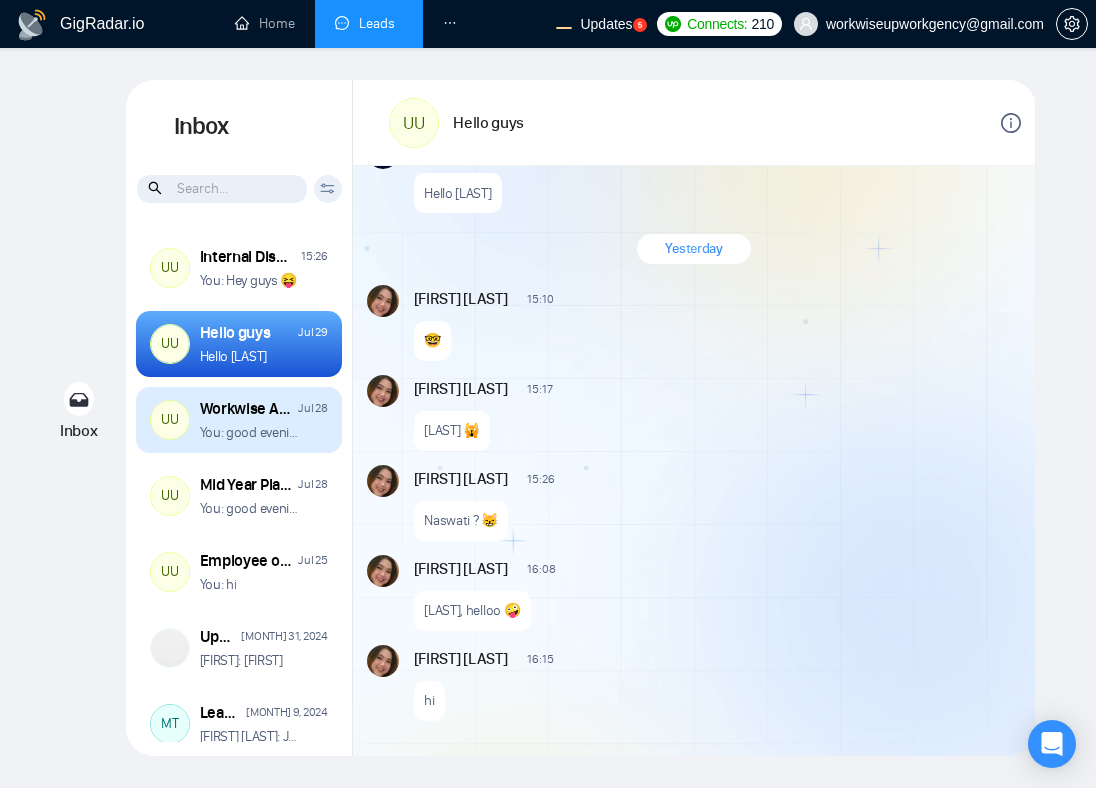 click on "UU Workwise Agency Anniversary (2025) [MONTH] 28 You: good evening" at bounding box center (239, 420) 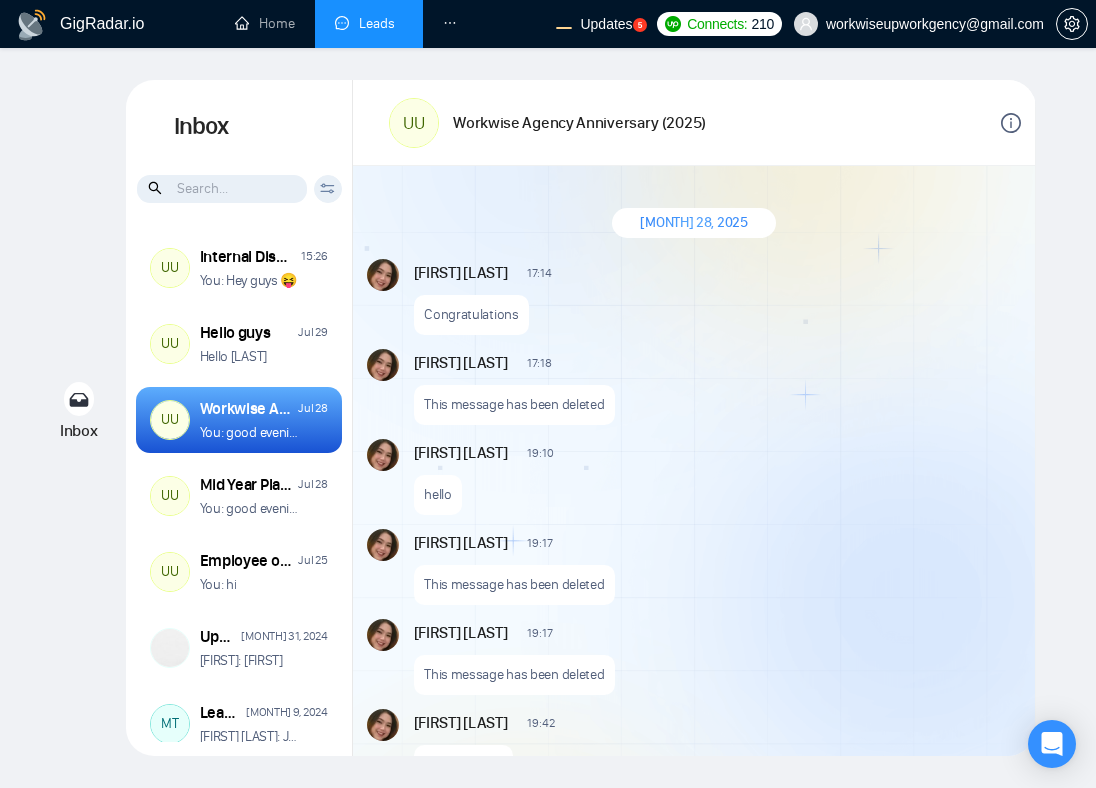 scroll, scrollTop: 63, scrollLeft: 0, axis: vertical 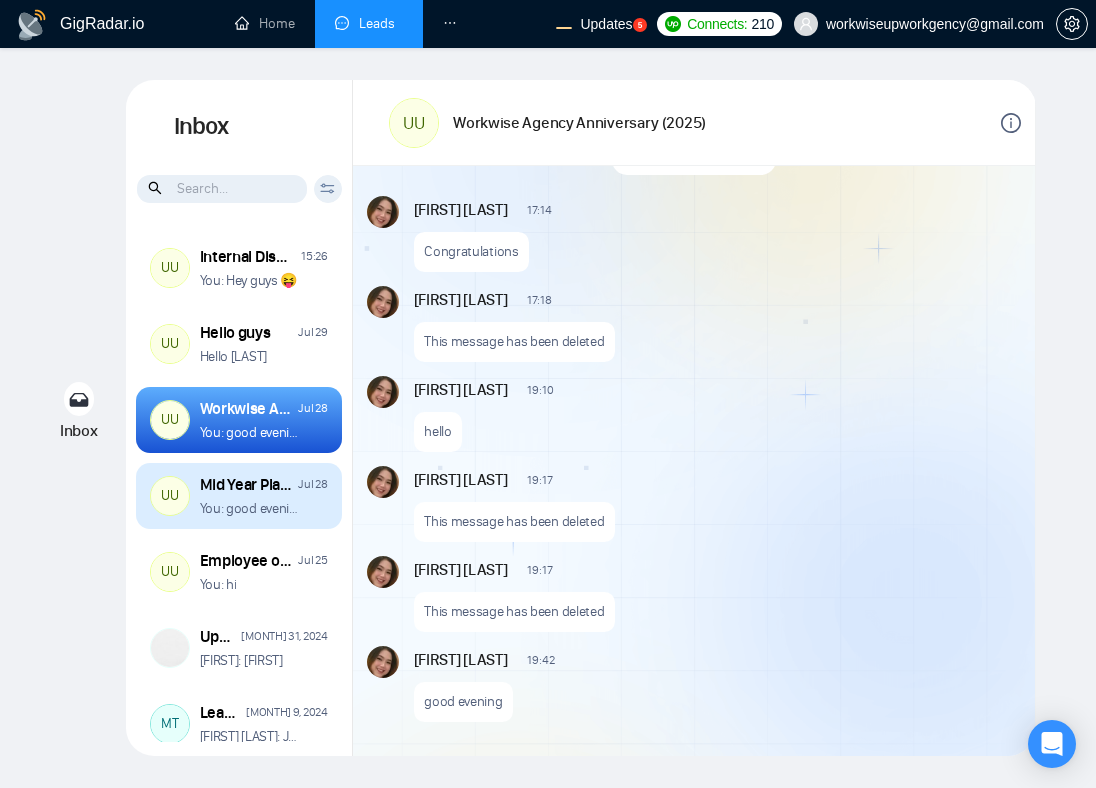 click on "Mid Year Planning (2025) 🫰🏻 [MONTH] 28 You: good evening" at bounding box center (264, 496) 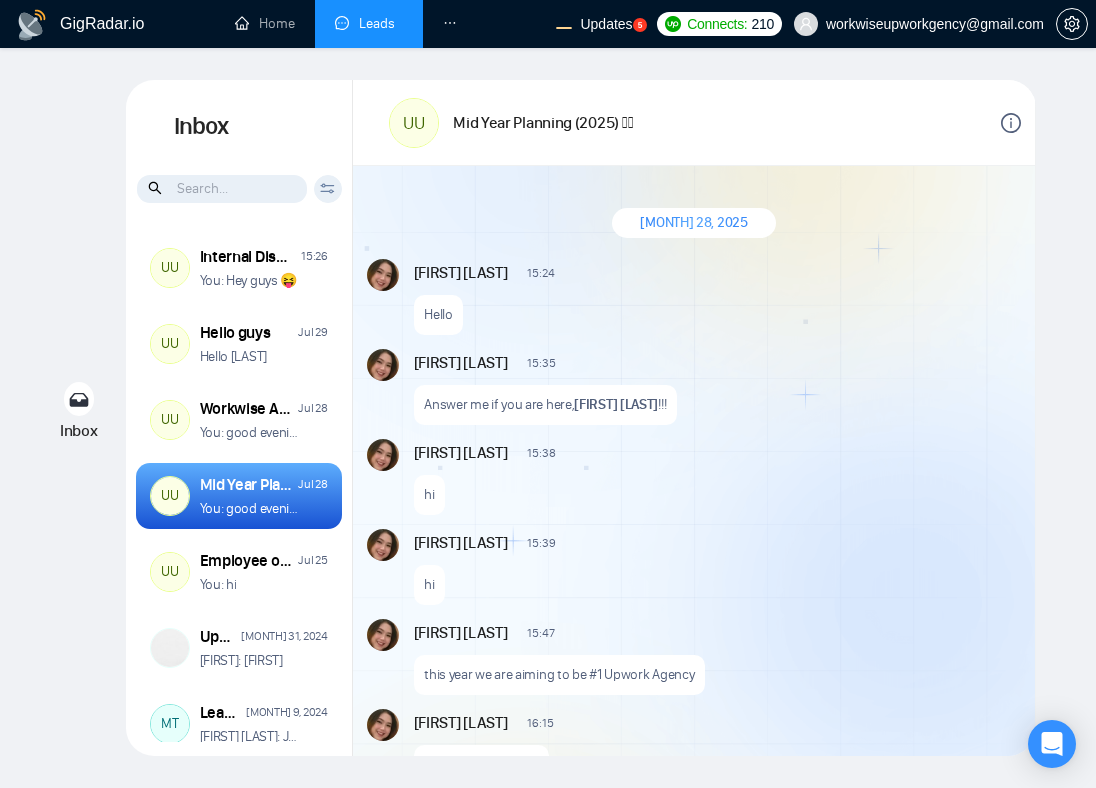 scroll, scrollTop: 839, scrollLeft: 0, axis: vertical 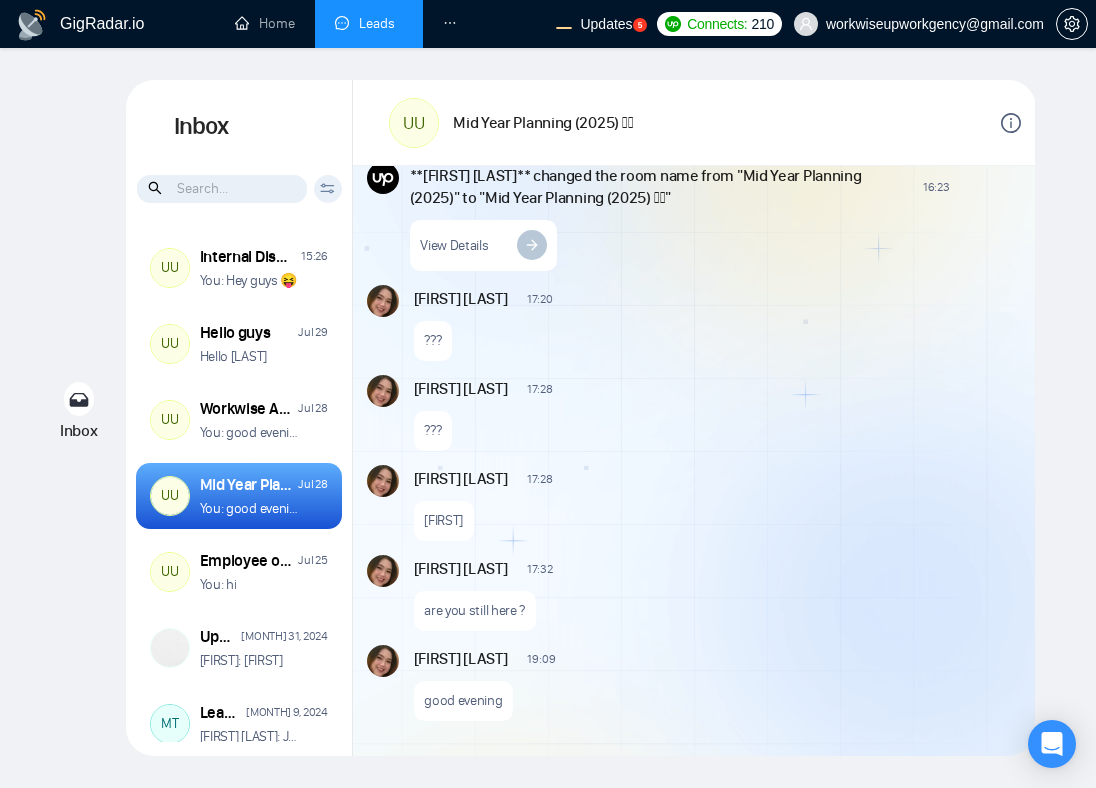 click on "Inbox Inbox Client Reset Date Reset Reset Apply UU Internal Discussion 123 15:26 You: Hey guys 😝 UU Hello guys [MONTH] 29 Hello [LAST] UU Workwise Agency Anniversary (2025) [MONTH] 28 You: good evening UU Mid Year Planning (2025) 🫰🏻 [MONTH] 28 You: good evening UU Employee of the month (July 2026) [MONTH] 25 You: hi Upwork Bidding Expert Needed [MONTH] 31, 2024 [FIRST]: [FIRST] MT Lead Generation Specialist Needed for Growing Business [MONTH] 9, 2024 [FIRST] [LAST]: Job closed UU Mid Year Planning (2025) 🫰🏻 [MONTH] 28, 2025 [FIRST] [LAST] 15:24 New Message Hello [FIRST] [LAST] 15:35 New Message Answer me if you are here, [FIRST] [LAST] !!! [FIRST] [LAST] 15:38 New Message hi [FIRST] [LAST] 15:39 New Message hi [FIRST] [LAST] 15:47 New Message this year we are aiming to be #1 Upwork Agency [FIRST] [LAST] 16:15 New Message is this understood ? [FIRST] [LAST] 16:17 New Message is this understood ? [FIRST] [LAST] 16:21 New Message IS THIS UNDERSTOOD ? 16:23 New Message View Details [FIRST] [LAST] ???" at bounding box center [548, 418] 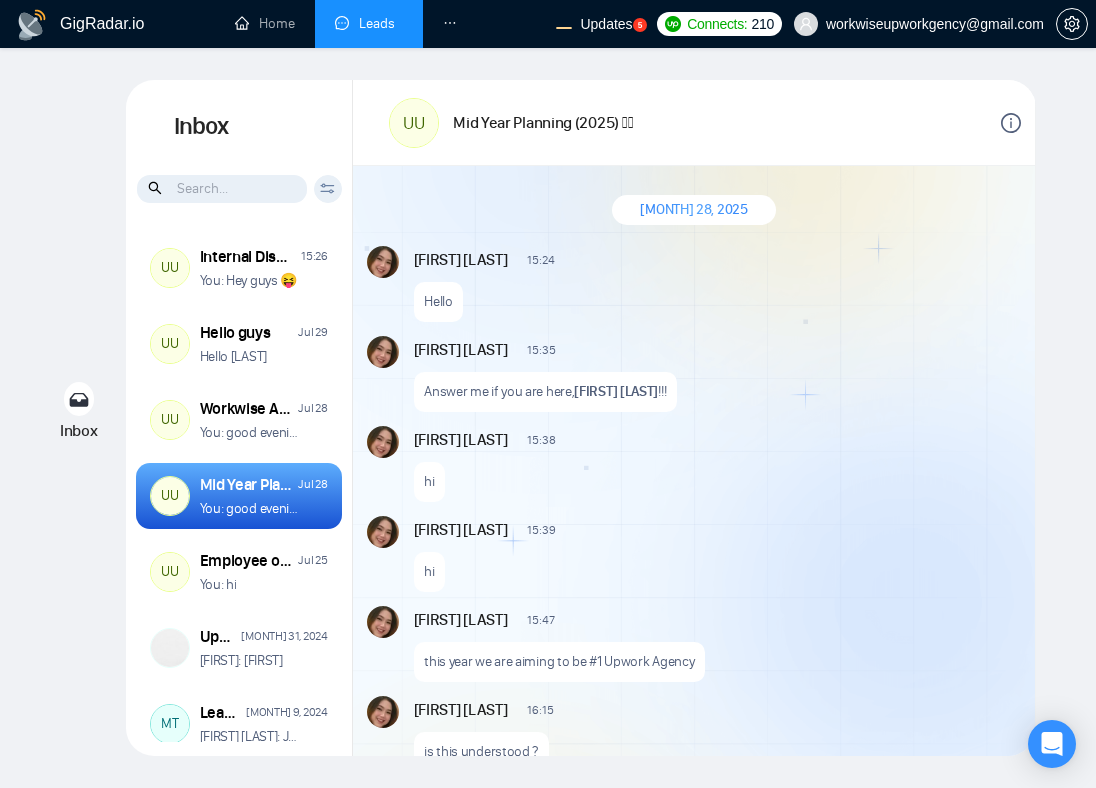 scroll, scrollTop: 0, scrollLeft: 0, axis: both 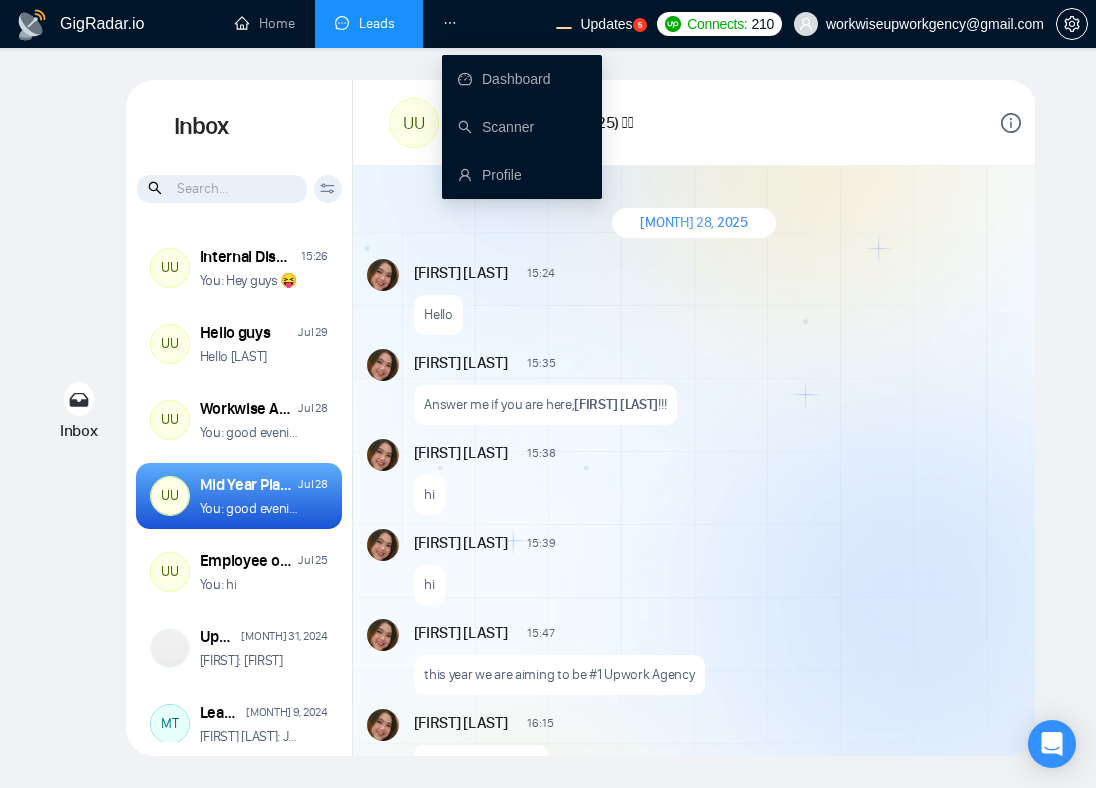 click at bounding box center [450, 24] 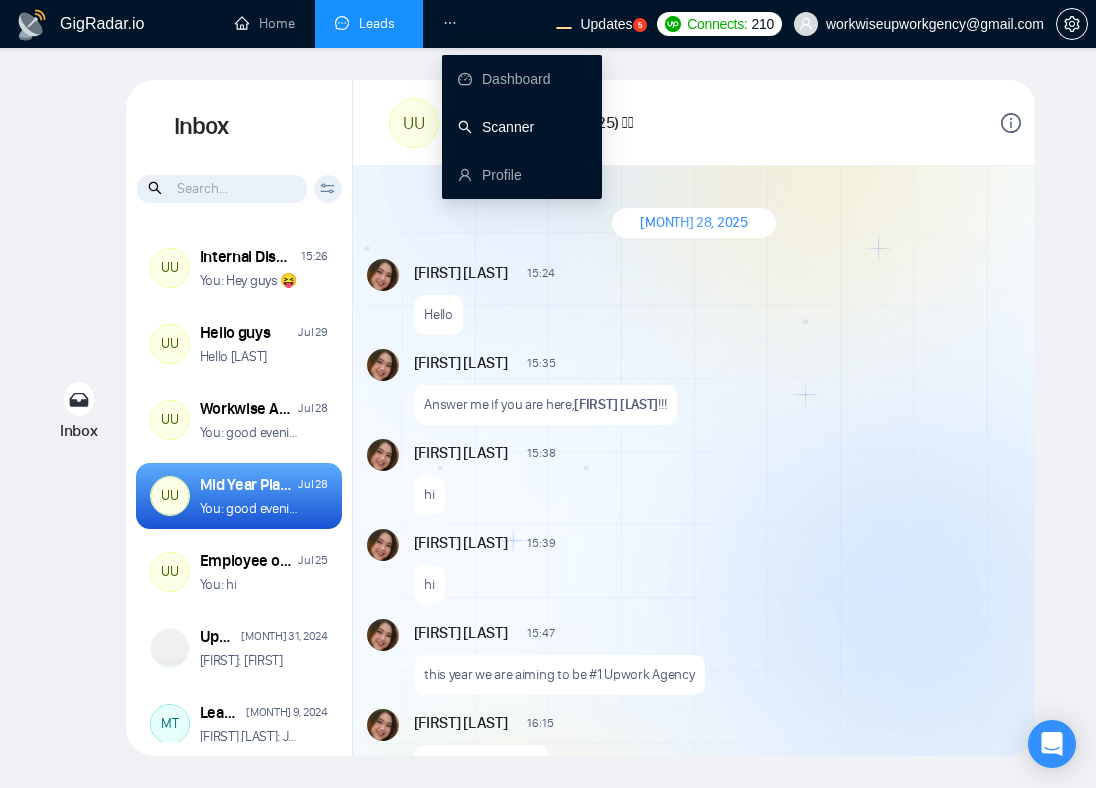 click on "Scanner" at bounding box center (496, 127) 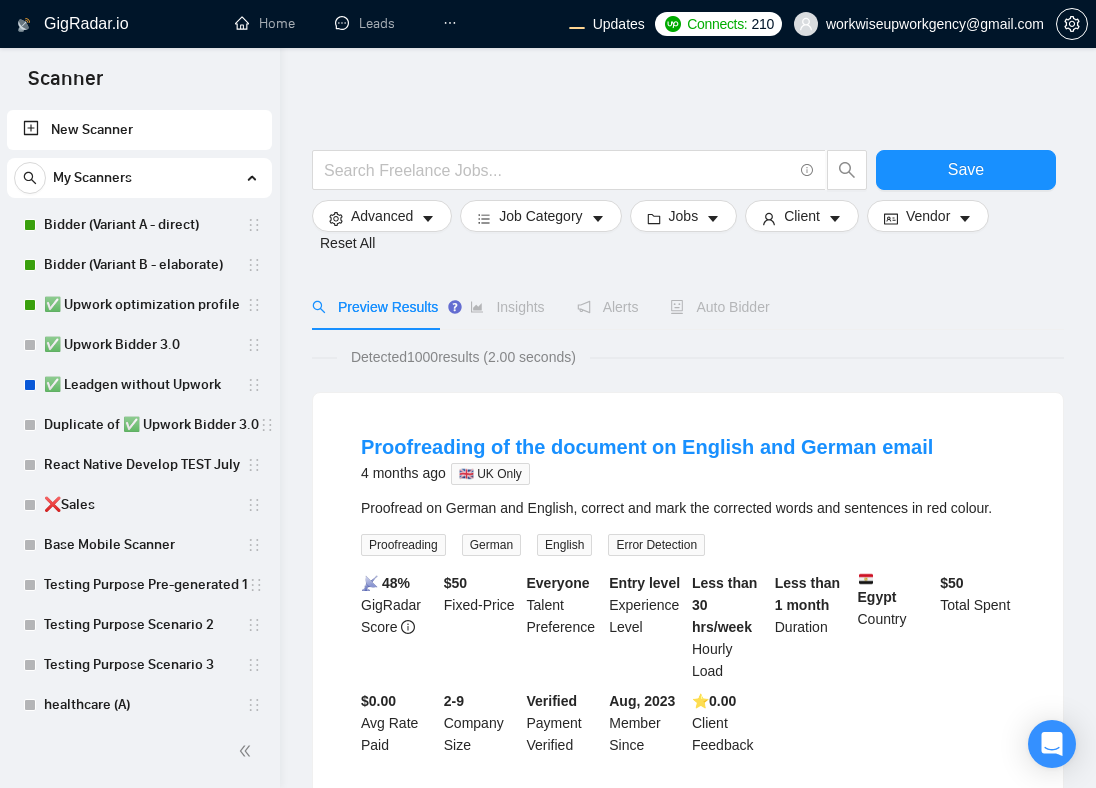 scroll, scrollTop: 0, scrollLeft: 0, axis: both 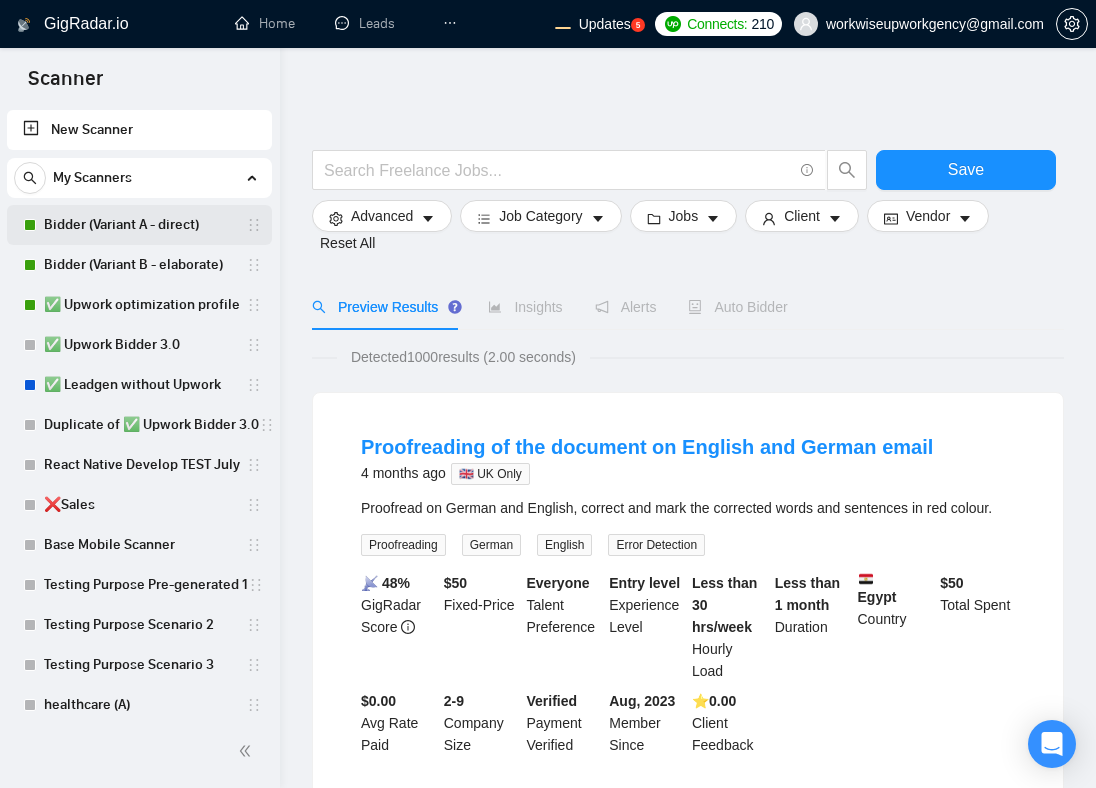 click on "Bidder (Variant A - direct)" at bounding box center [145, 225] 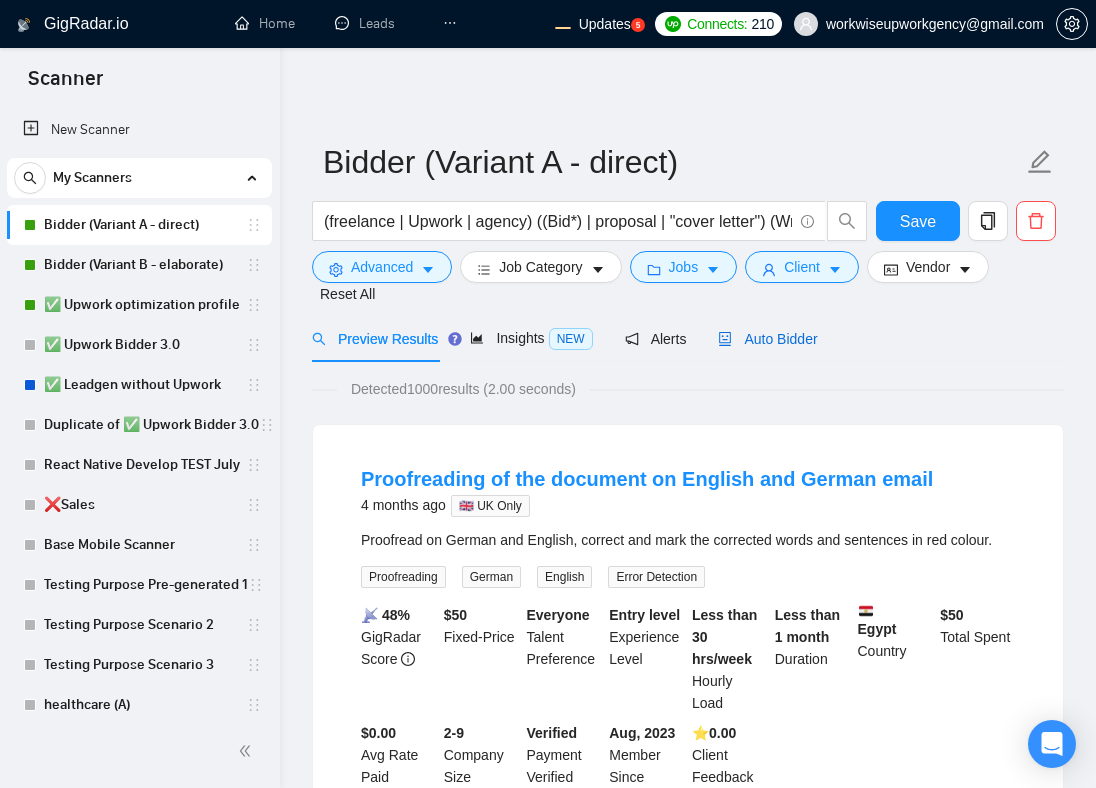 click on "Auto Bidder" at bounding box center [767, 339] 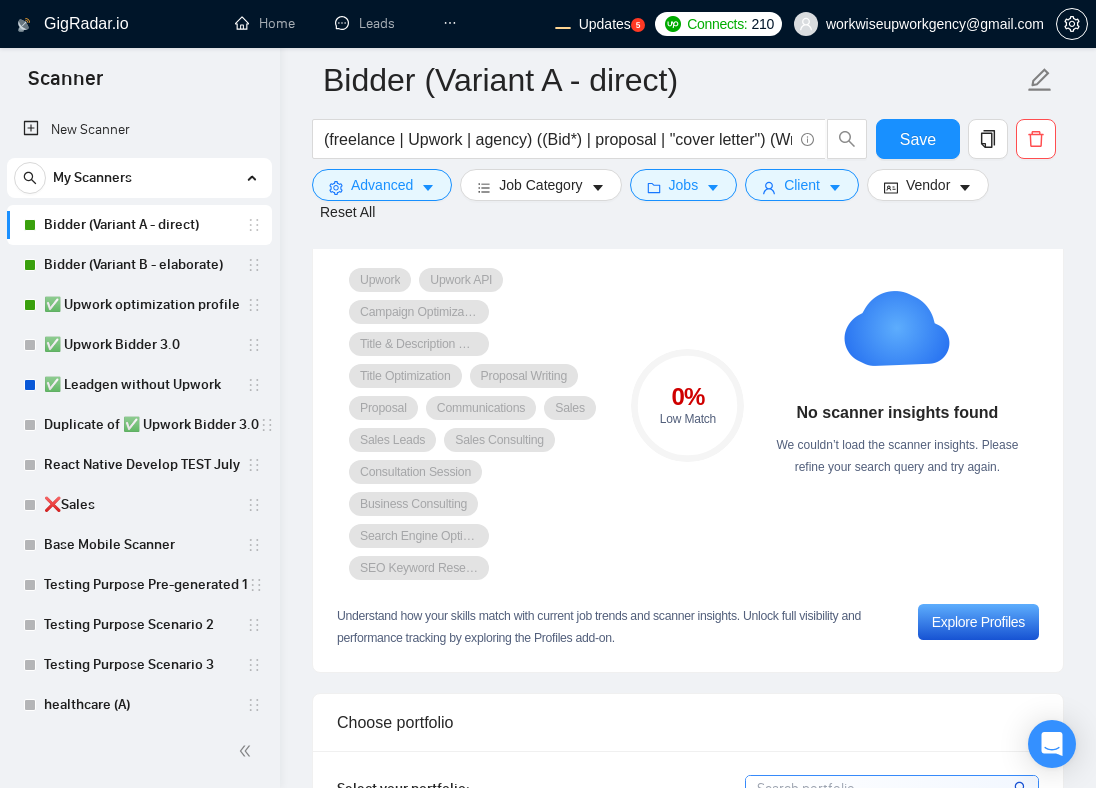 scroll, scrollTop: 1624, scrollLeft: 0, axis: vertical 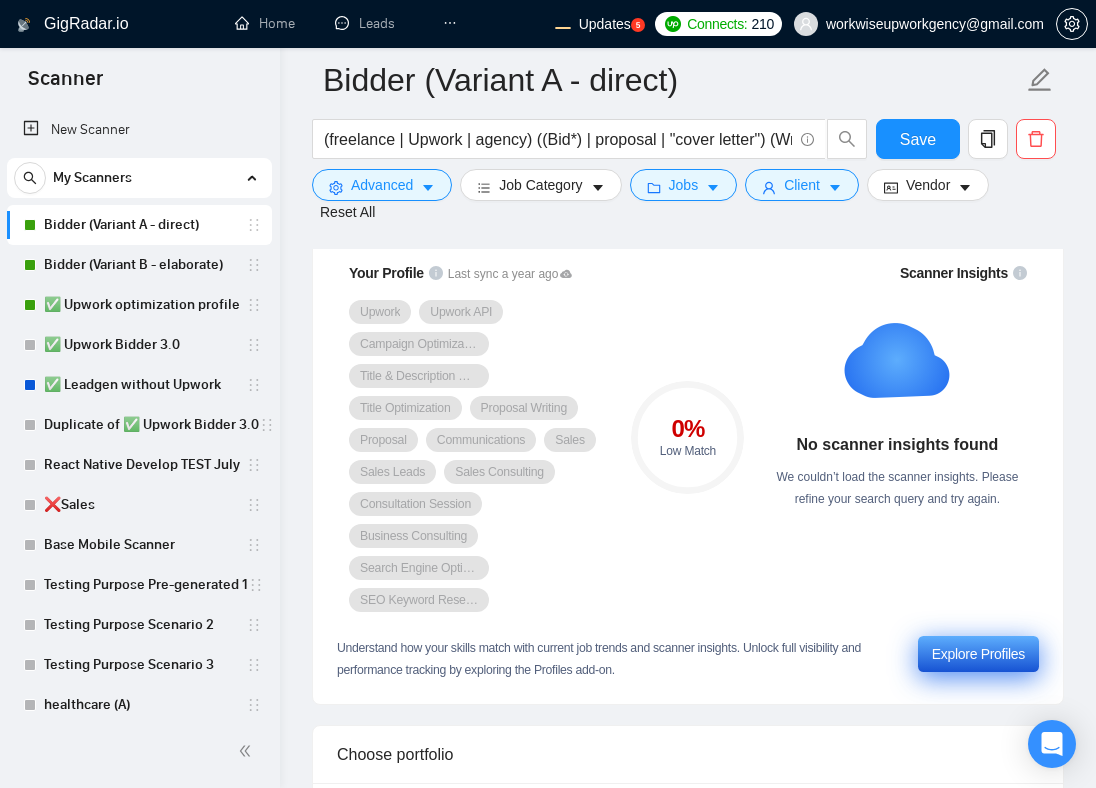 click on "Explore Profiles" at bounding box center [978, 654] 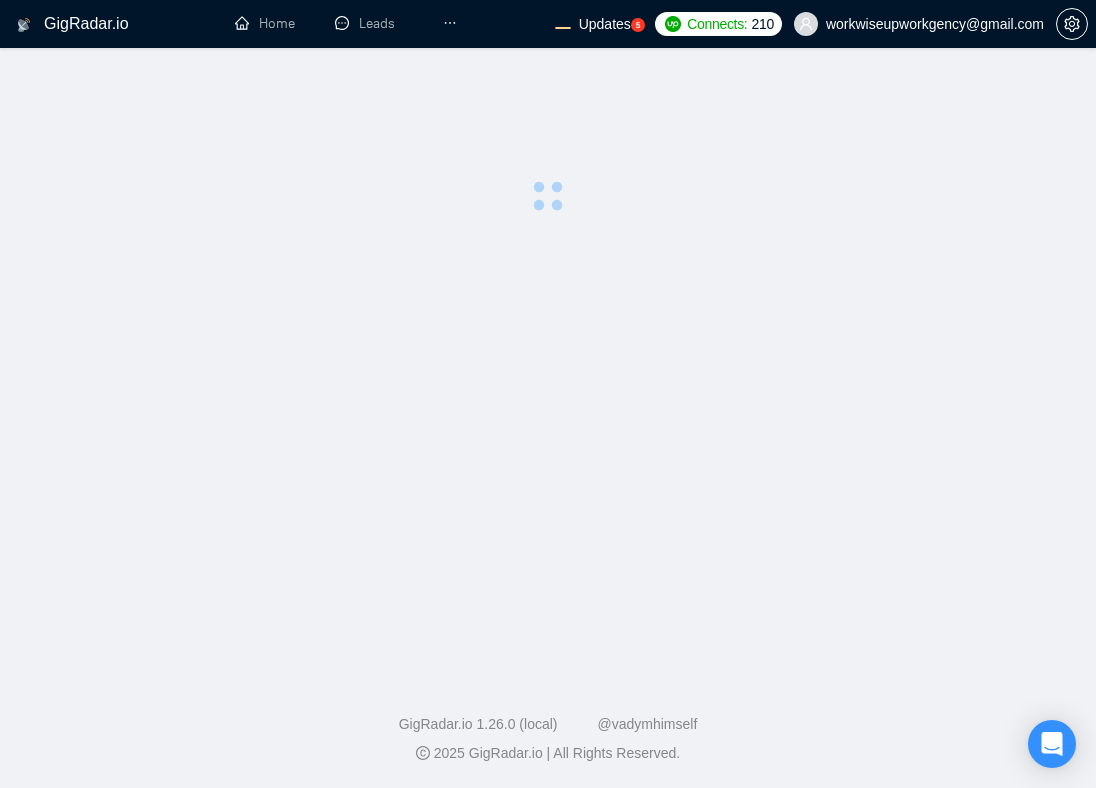 scroll, scrollTop: 0, scrollLeft: 0, axis: both 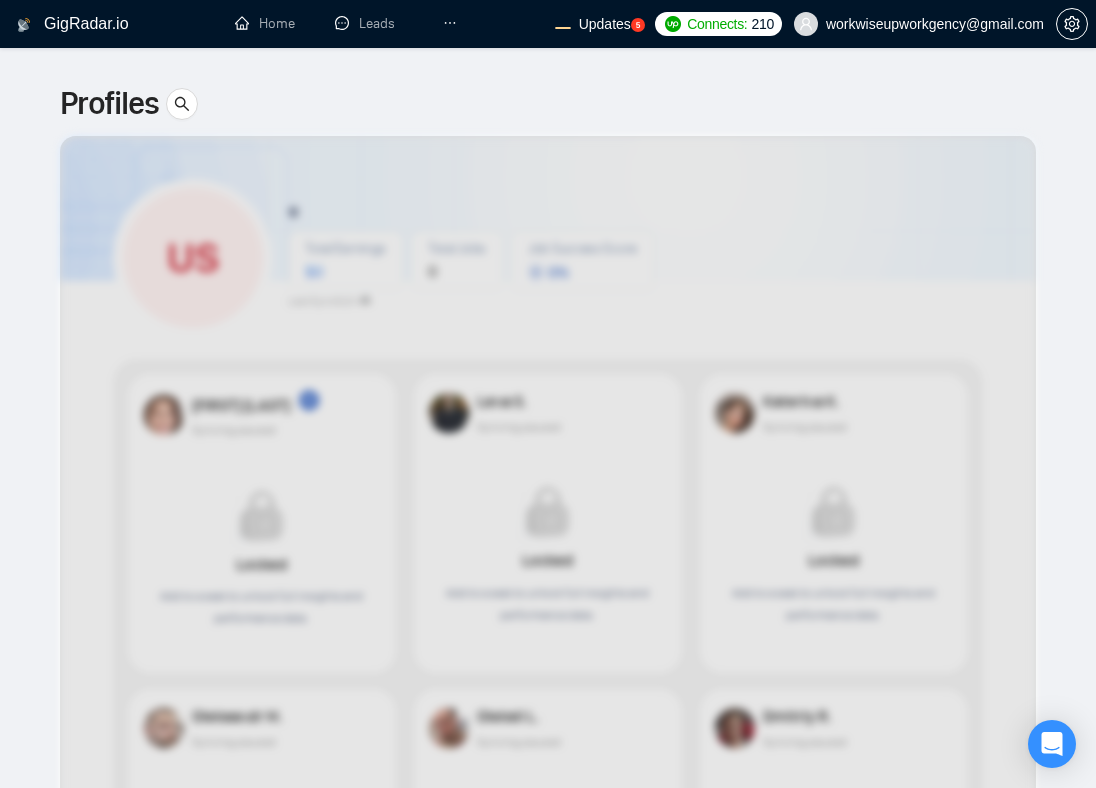 click at bounding box center [548, 765] 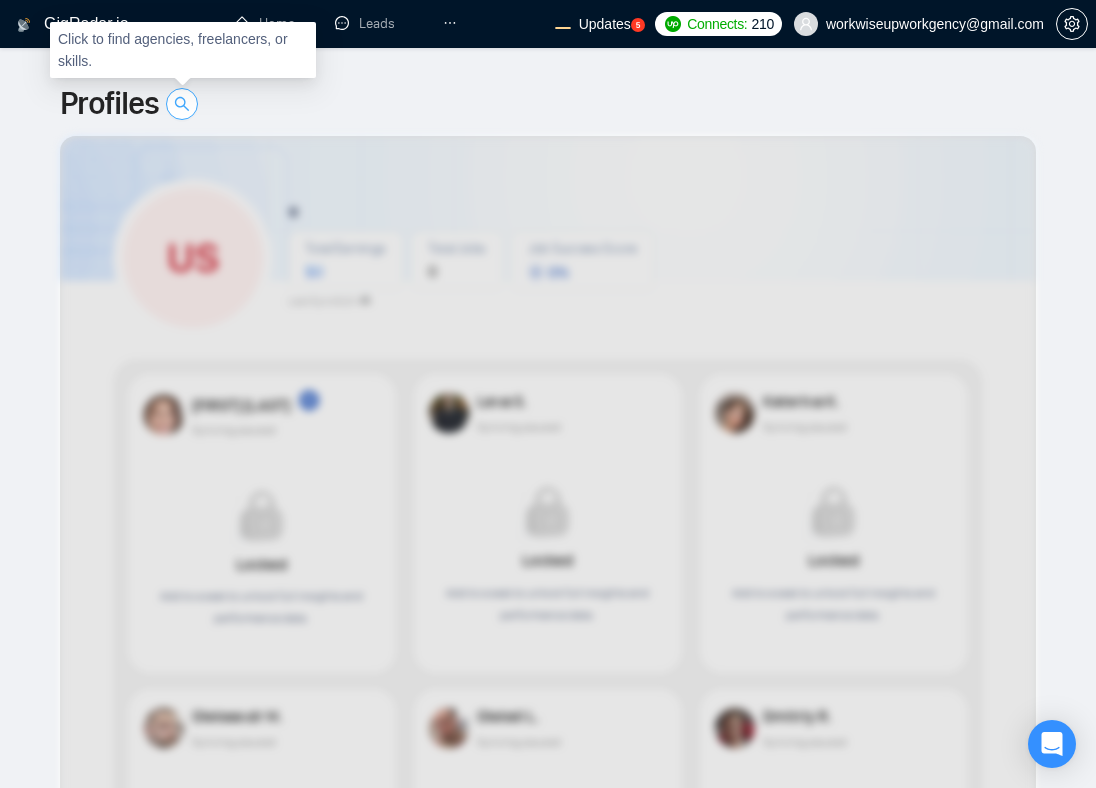 click 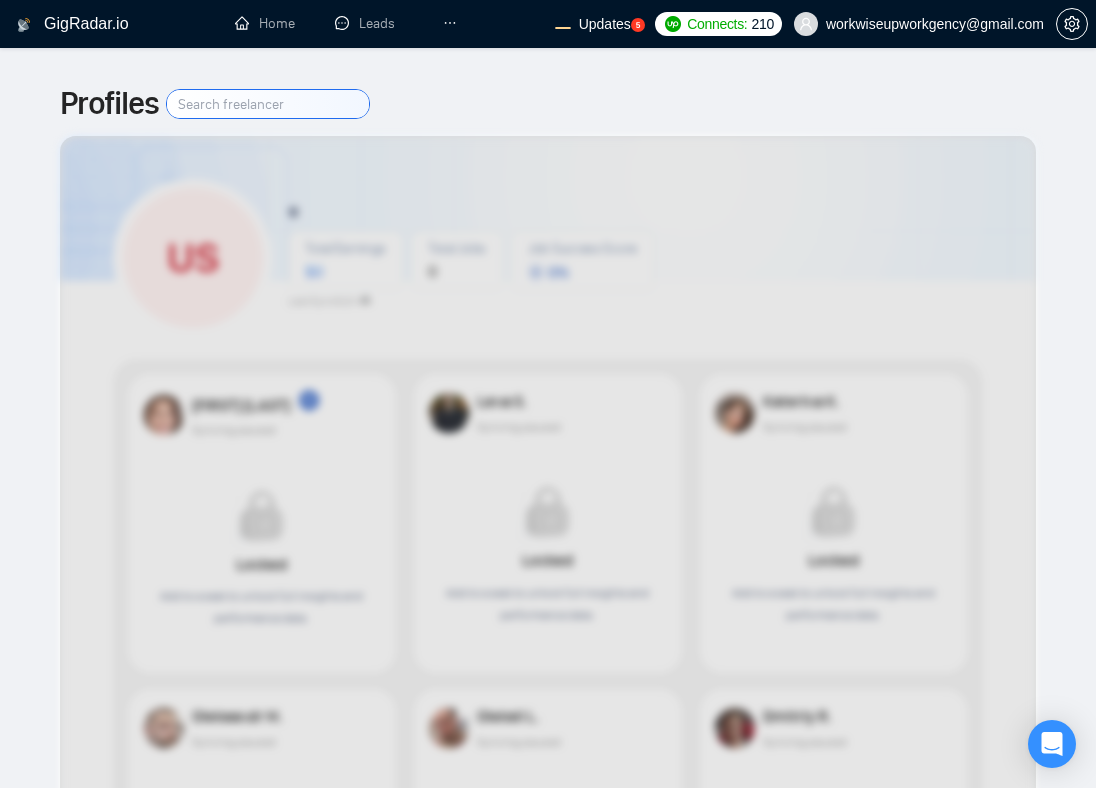 click on "GigRadar.io Home Leads Dashboard Scanner Profile Updates
5
Connects: 210 workwiseupworkgency@gmail.com Profiles US    Total Earnings $ 0 Total Jobs 0 Job Success Score 0 % Last Sync  N/A Karri H.    Syncing paused Locked Add to a seat to unlock full insights and performance data. Lena S.    Syncing paused Locked Add to a seat to unlock full insights and performance data. Katerina K.    Syncing paused Locked Add to a seat to unlock full insights and performance data. Oleksandr M.    Syncing paused Locked Add to a seat to unlock full insights and performance data. Oleksii L.    Syncing paused Locked Add to a seat to unlock full insights and performance data. Dmitriy R.    Syncing paused Locked Add to a seat to unlock full insights and performance data. Daryna T.    Syncing paused Locked Add to a seat to unlock full insights and performance data. Dudnik N.    Syncing paused Locked Add to a seat to unlock full insights and performance data. 1" at bounding box center (548, 823) 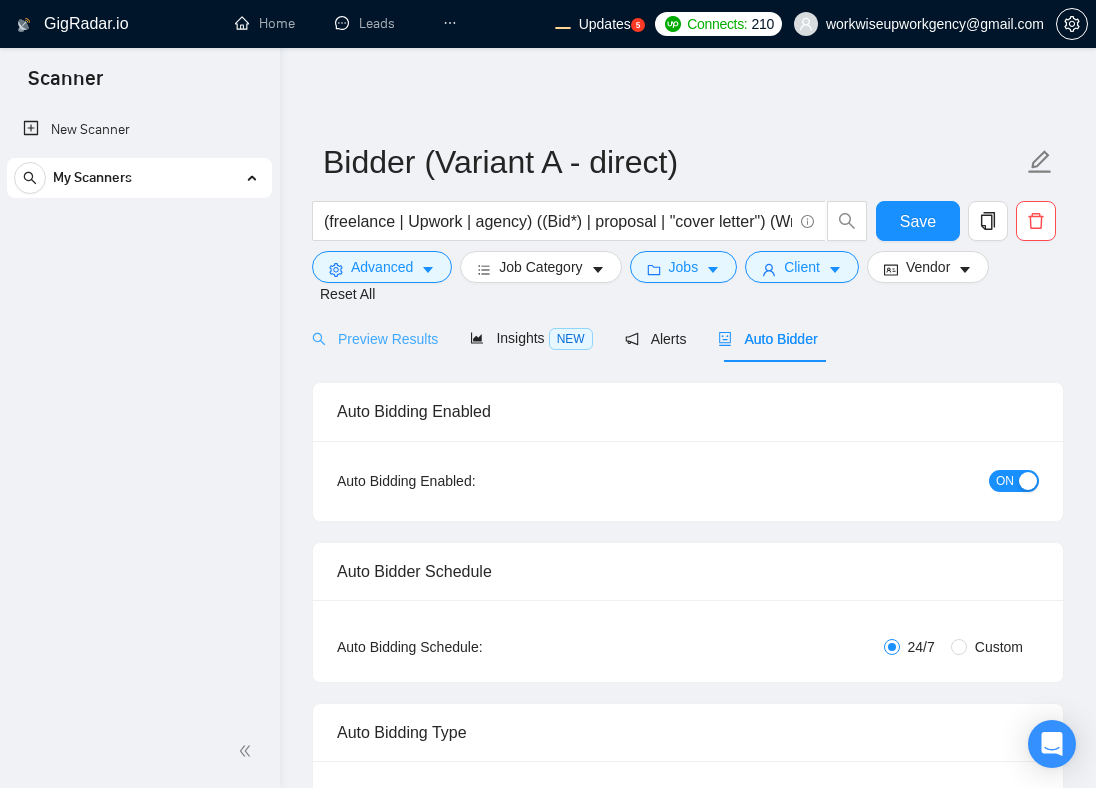 type 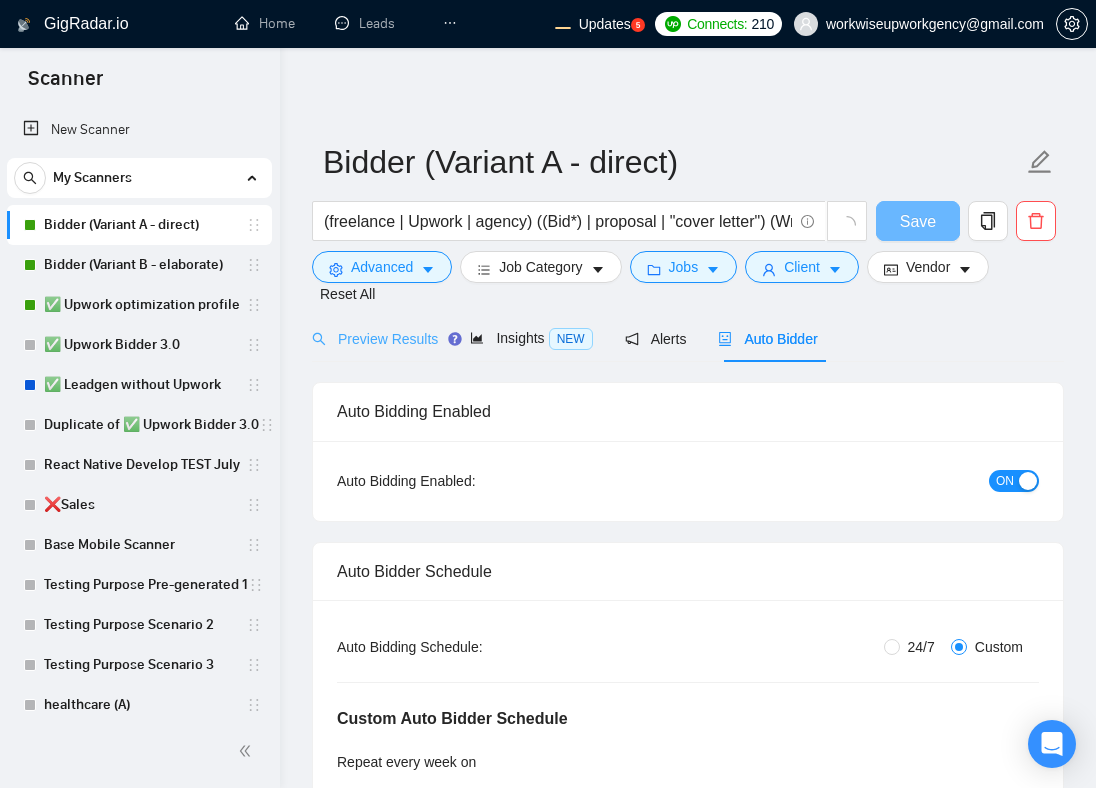 type 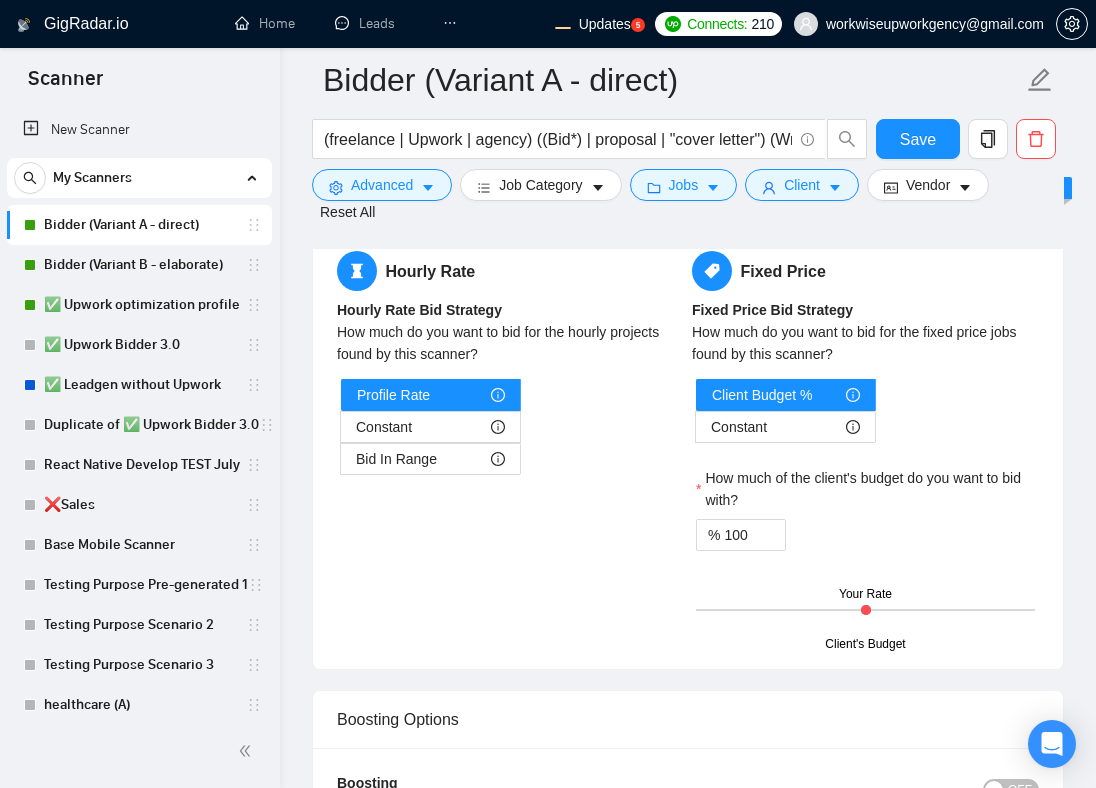 scroll, scrollTop: 3553, scrollLeft: 0, axis: vertical 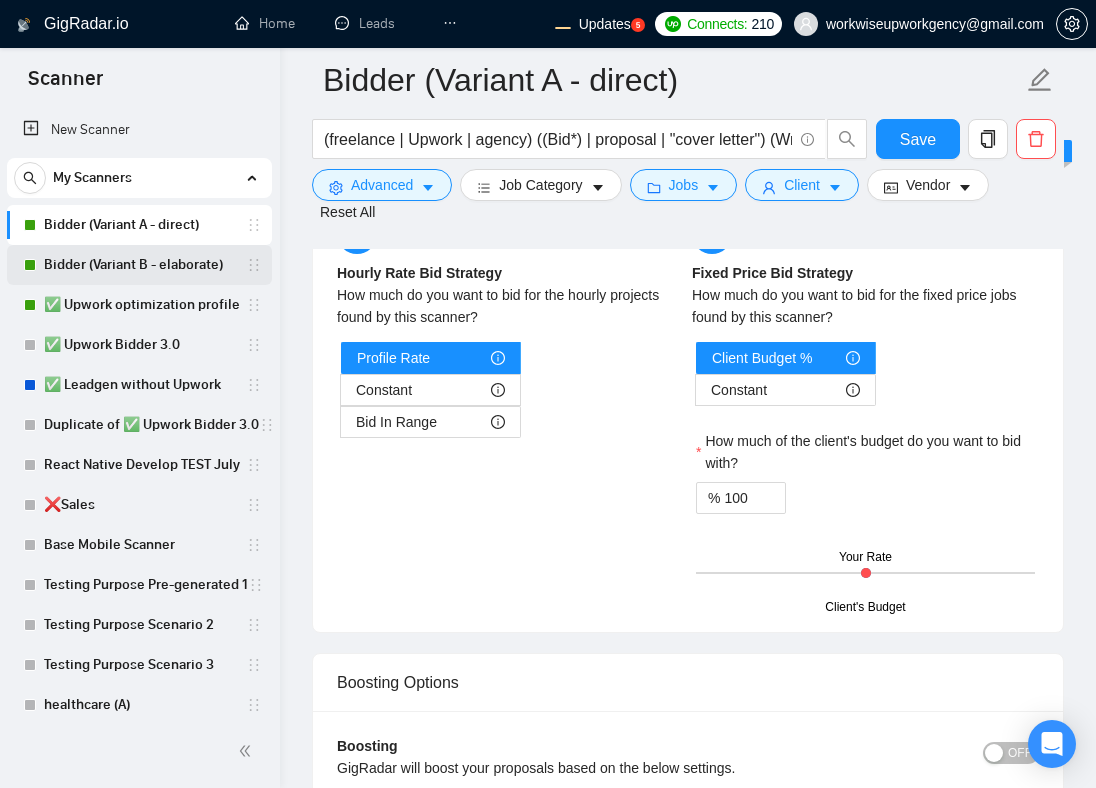 click on "Bidder (Variant B - elaborate)" at bounding box center (145, 265) 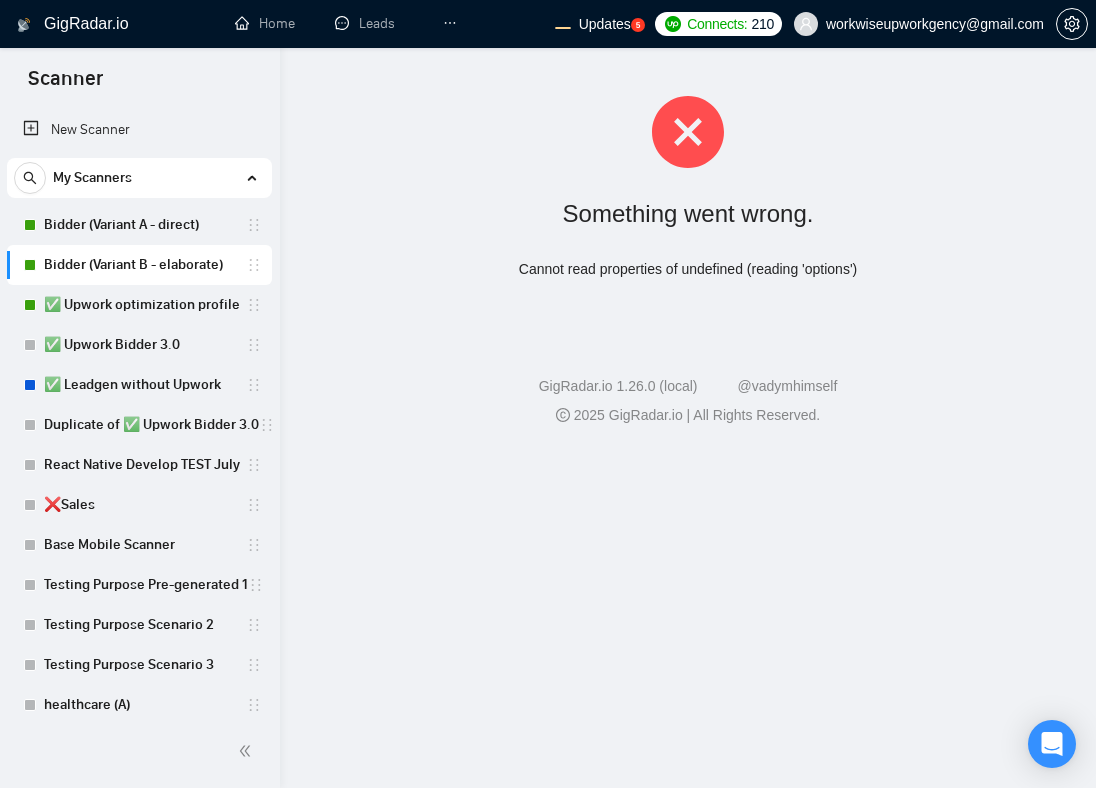 scroll, scrollTop: 0, scrollLeft: 0, axis: both 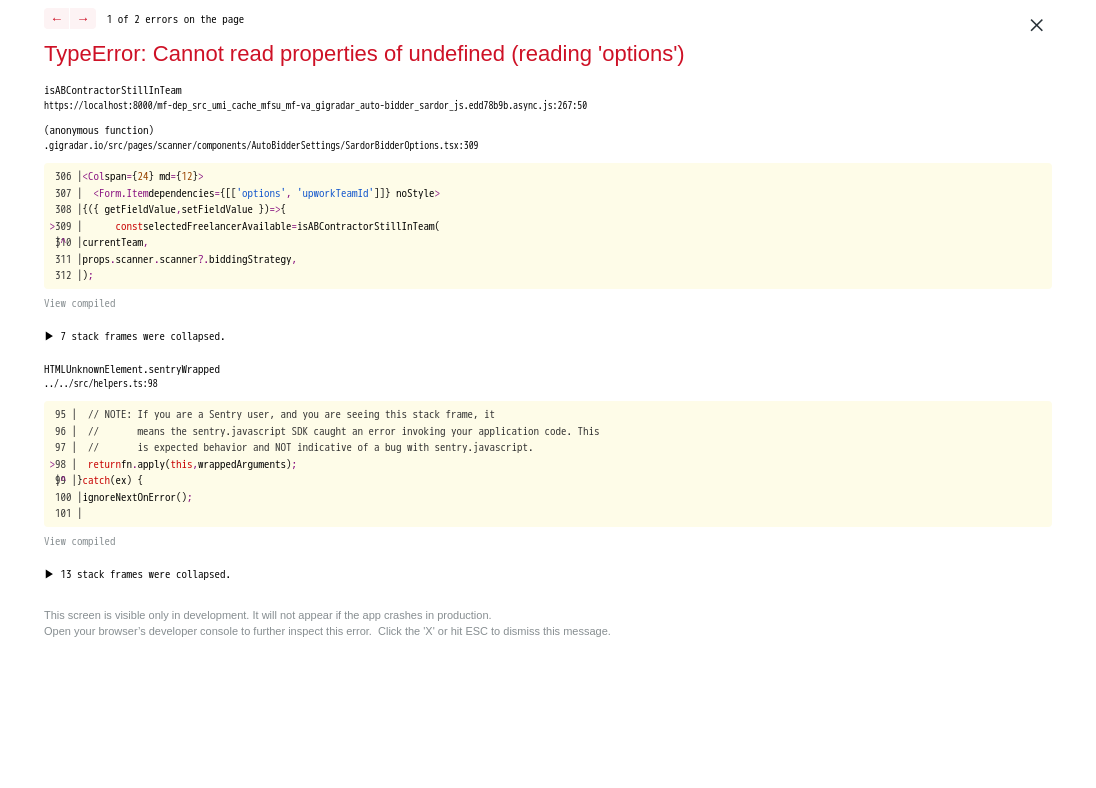 click on "isABContractorStillInTeam https://localhost:8000/mf-dep_src_umi_cache_mfsu_mf-va_gigradar_auto-bidder_sardor_js.edd78b9b.async.js:267:50 (anonymous function) .gigradar.io/src/pages/scanner/components/AutoBidderSettings/SardorBidderOptions.tsx:309    306 |  < Col  span = { 24 } md = { 12 } >    307 |     < Form . Item  dependencies = {[[ 'options' ,   'upworkTeamId' ]]} noStyle >    308 |      {({ getFieldValue ,  setFieldValue })  =>  { >  309 |         const  selectedFreelancerAvailable  =  isABContractorStillInTeam(        |  ^    310 |          currentTeam ,    311 |          props . scanner . scanner ? . biddingStrategy ,    312 |        ) ; View compiled ▶ 7 stack frames were collapsed. (anonymous function) https://localhost:8000/mf-dep_vendors-node_modules_antd_es_form_FormItem_index_js.e96515a4.async.js:672:19 Field._this.getOnlyChild https://localhost:8000/mf-dep_vendors-node_modules_antd_node_modules_rc-field-form_es_index_js.5b8d2c8e.async.js:586:203 Field.render finishClassComponent beginWork" at bounding box center (548, 340) 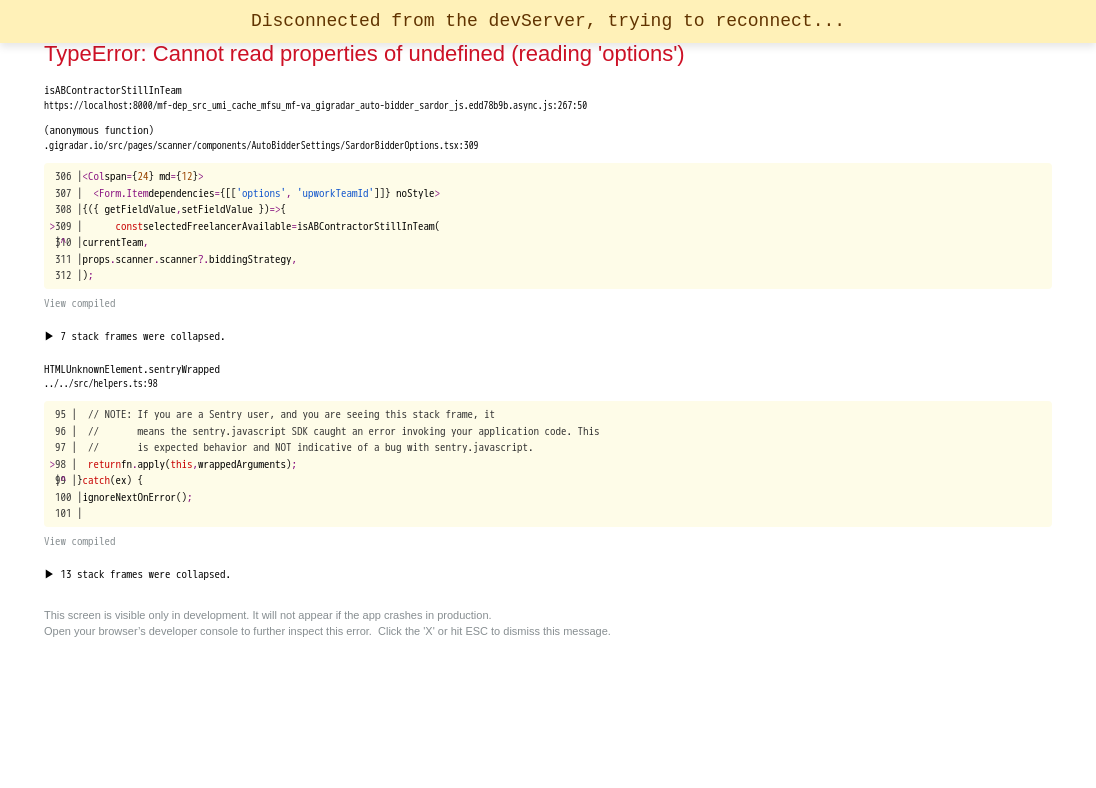 click on "(anonymous function) .gigradar.io/src/pages/scanner/components/AutoBidderSettings/SardorBidderOptions.tsx:309    306 |  < Col  span = { 24 } md = { 12 } >    307 |     < Form . Item  dependencies = {[[ 'options' ,   'upworkTeamId' ]]} noStyle >    308 |      {({ getFieldValue ,  setFieldValue })  =>  { >  309 |         const  selectedFreelancerAvailable  =  isABContractorStillInTeam(        |  ^    310 |          currentTeam ,    311 |          props . scanner . scanner ? . biddingStrategy ,    312 |        ) ; View compiled" at bounding box center [548, 216] 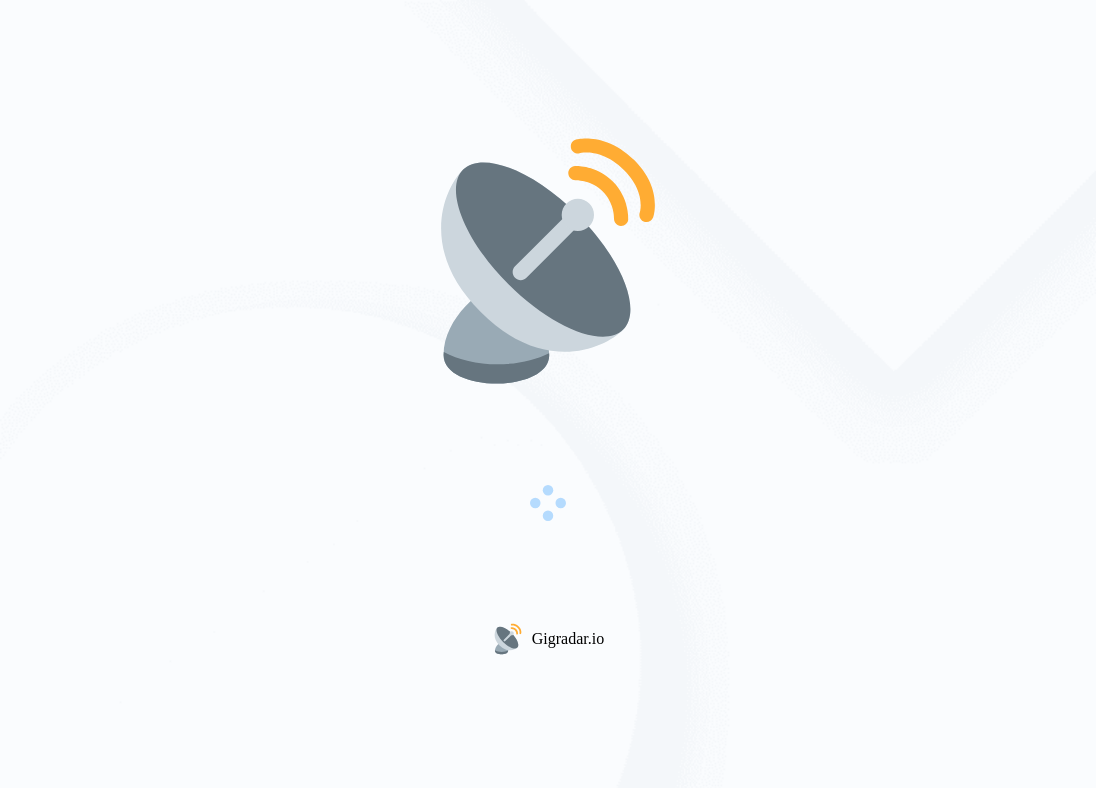 scroll, scrollTop: 0, scrollLeft: 0, axis: both 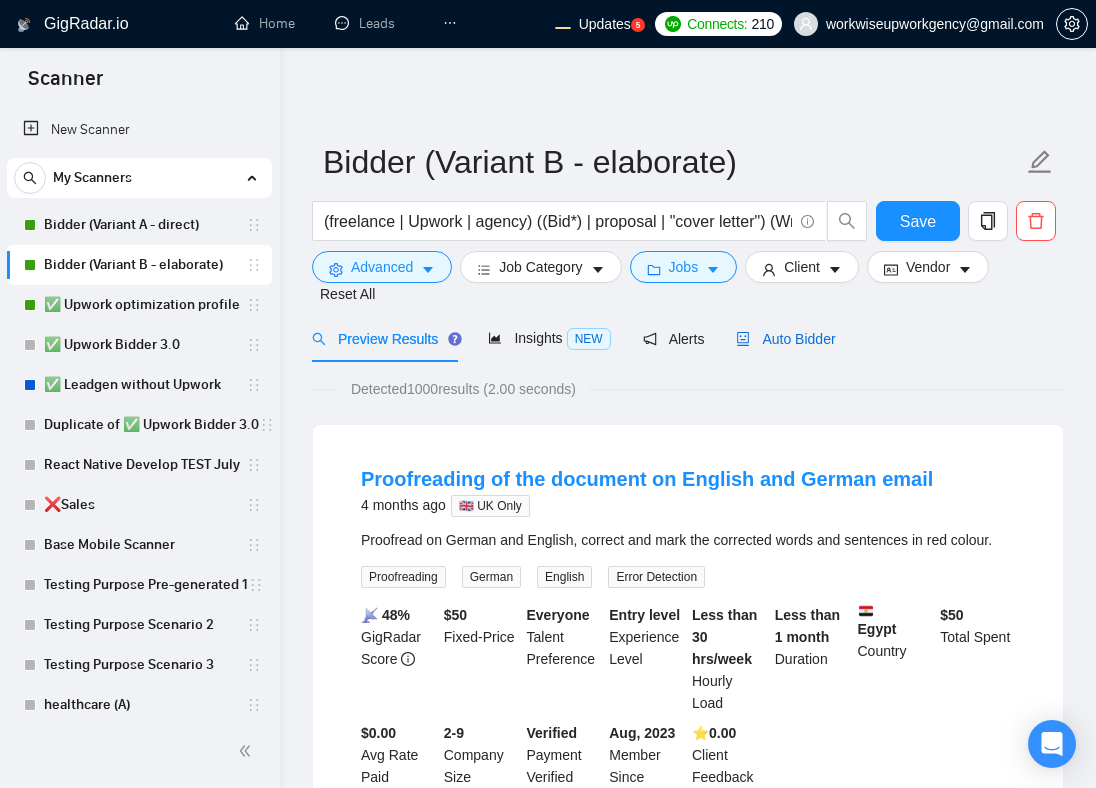 click on "Auto Bidder" at bounding box center [785, 339] 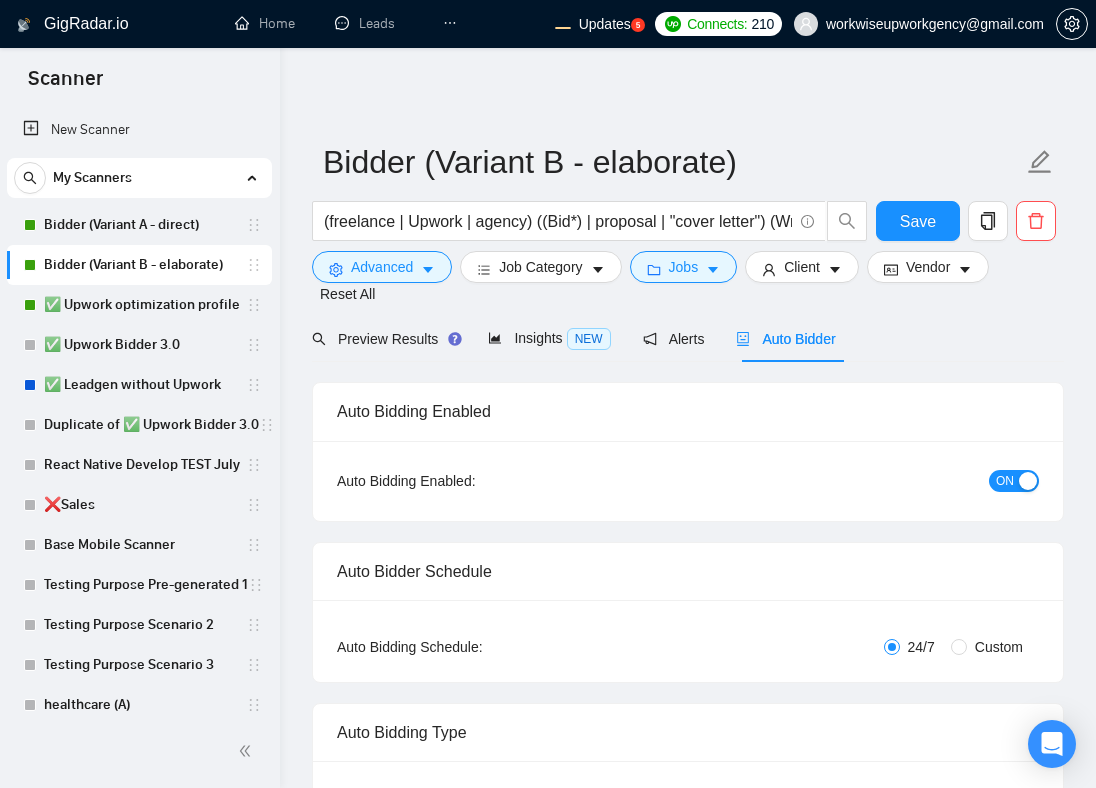 type 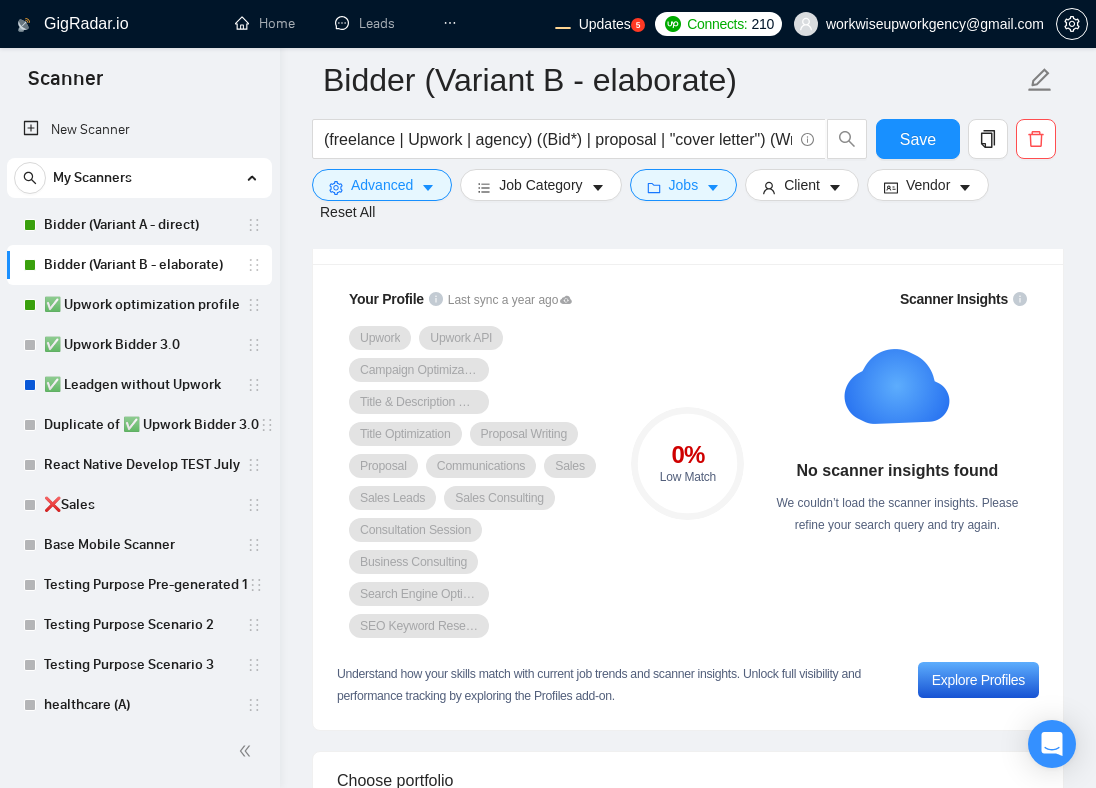 scroll, scrollTop: 1593, scrollLeft: 0, axis: vertical 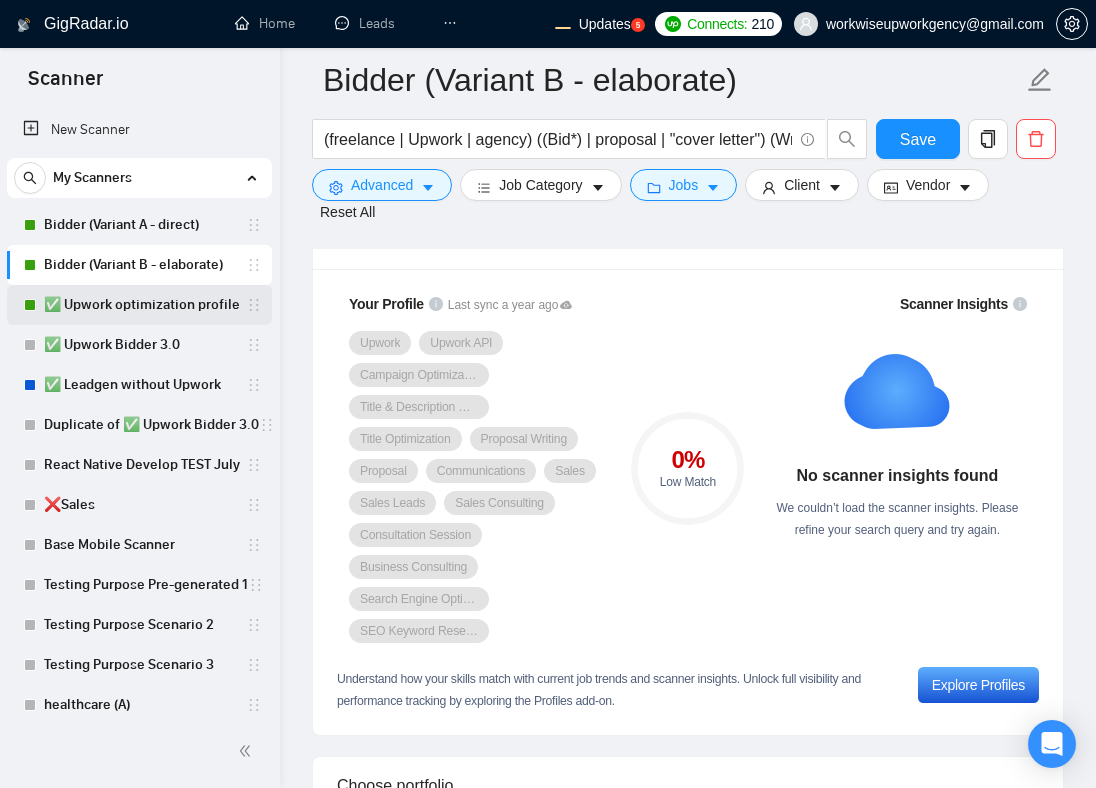click on "✅ Upwork optimization profile" at bounding box center [145, 305] 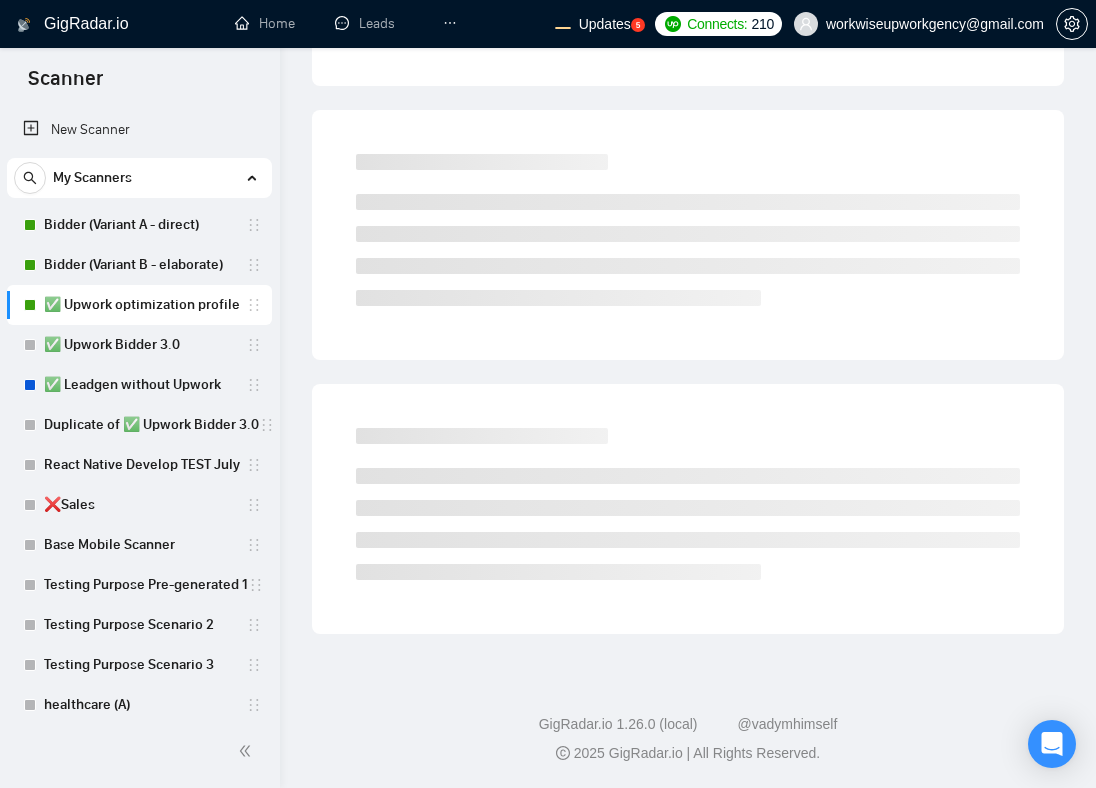 scroll, scrollTop: 0, scrollLeft: 0, axis: both 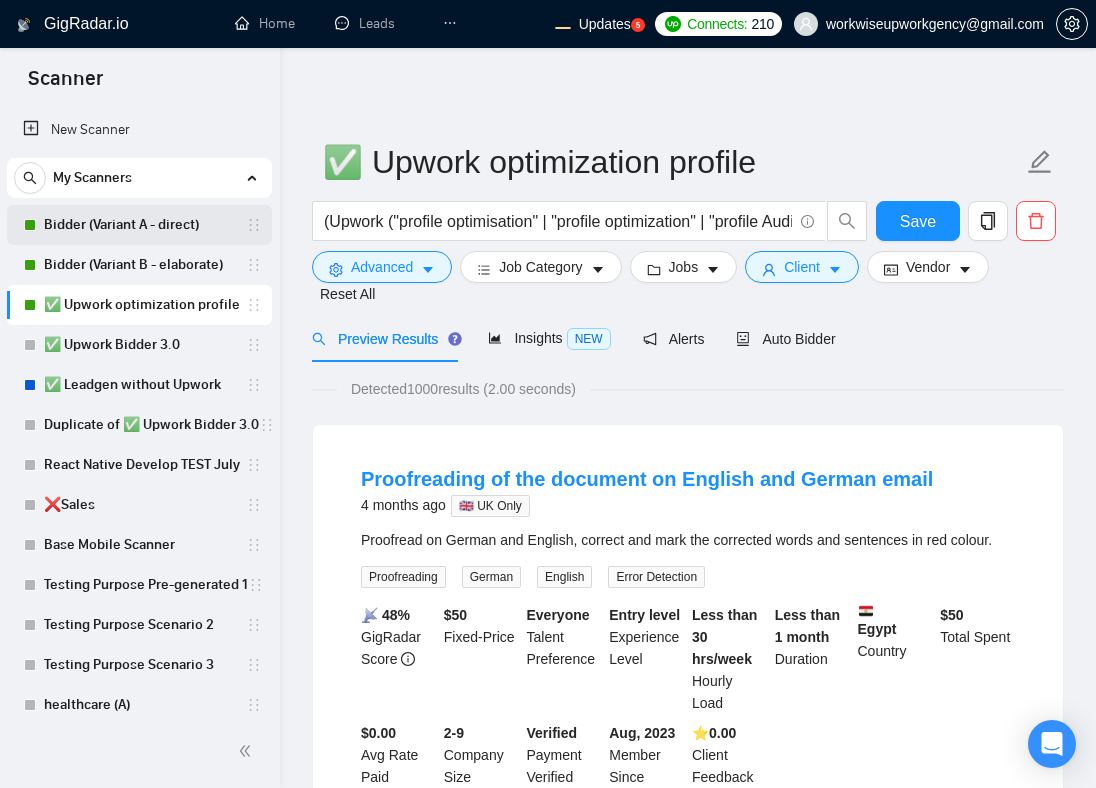 click on "Bidder (Variant A - direct)" at bounding box center [145, 225] 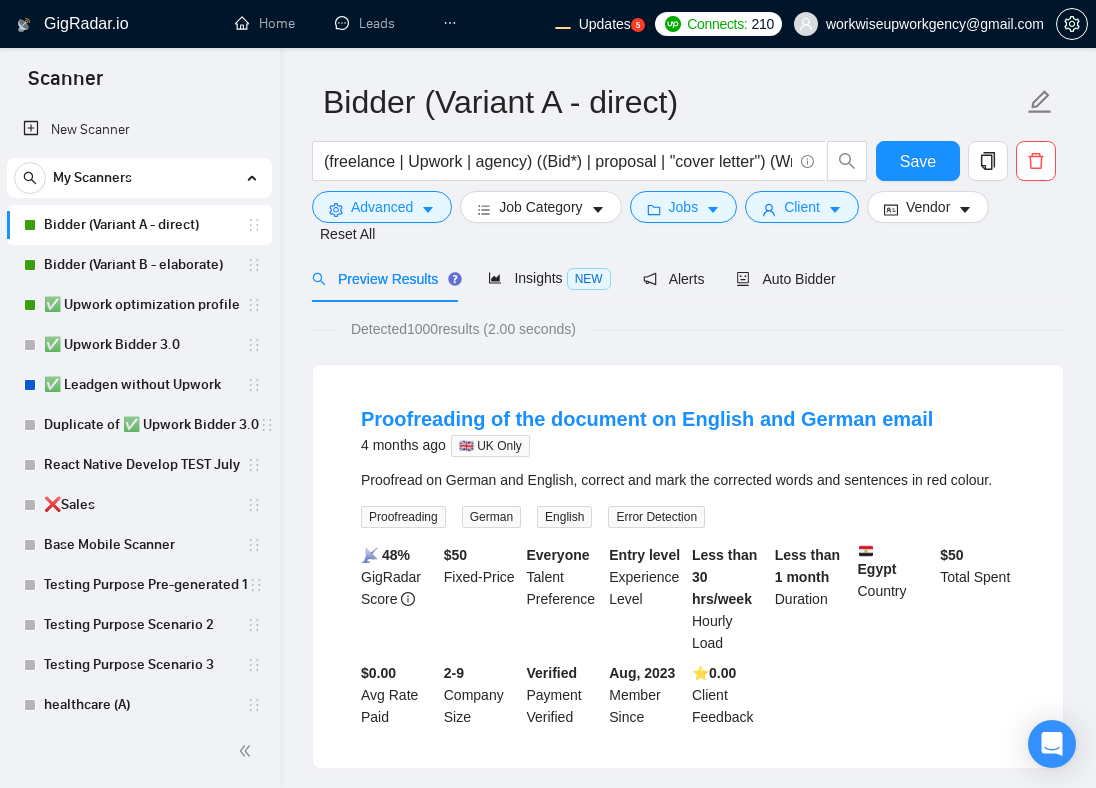 scroll, scrollTop: 9, scrollLeft: 0, axis: vertical 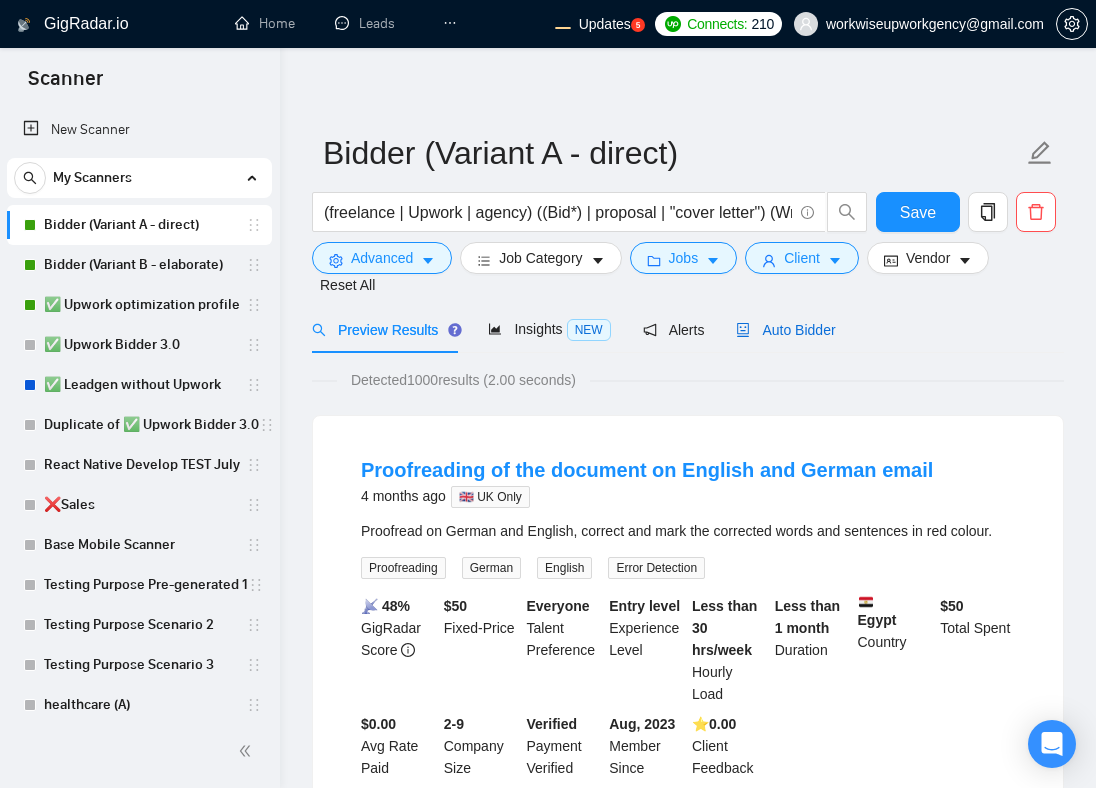 click on "Auto Bidder" at bounding box center [785, 330] 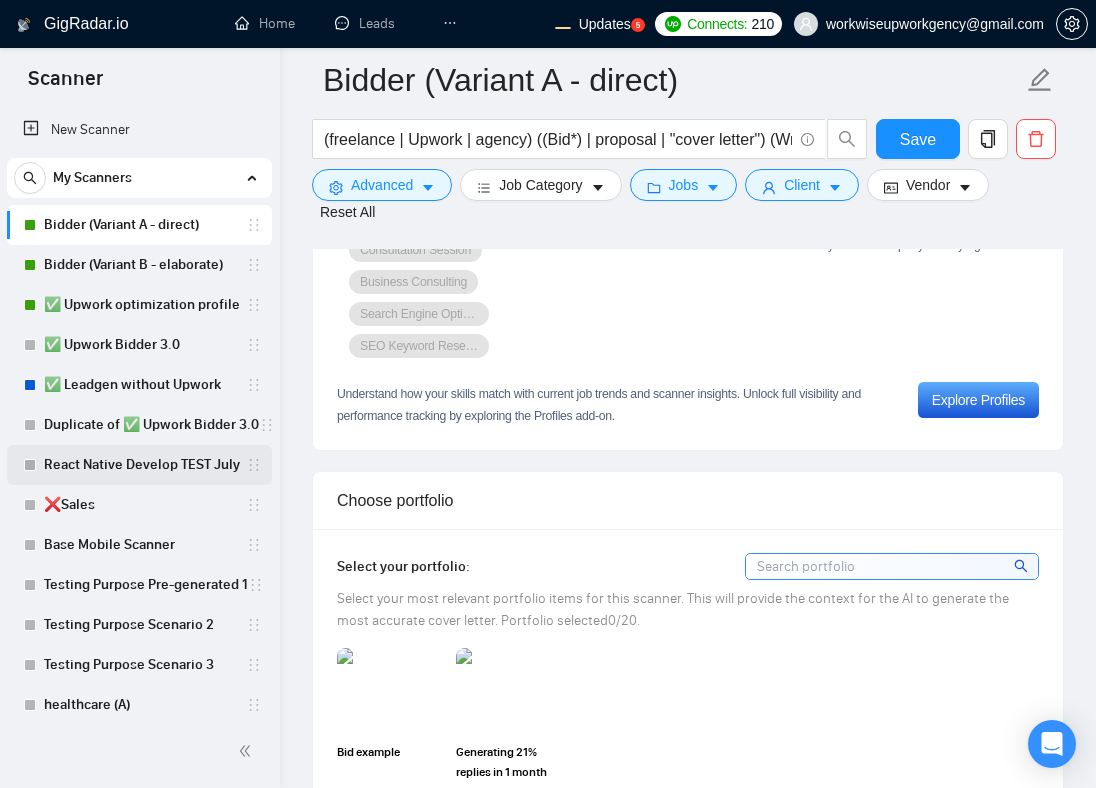scroll, scrollTop: 1905, scrollLeft: 0, axis: vertical 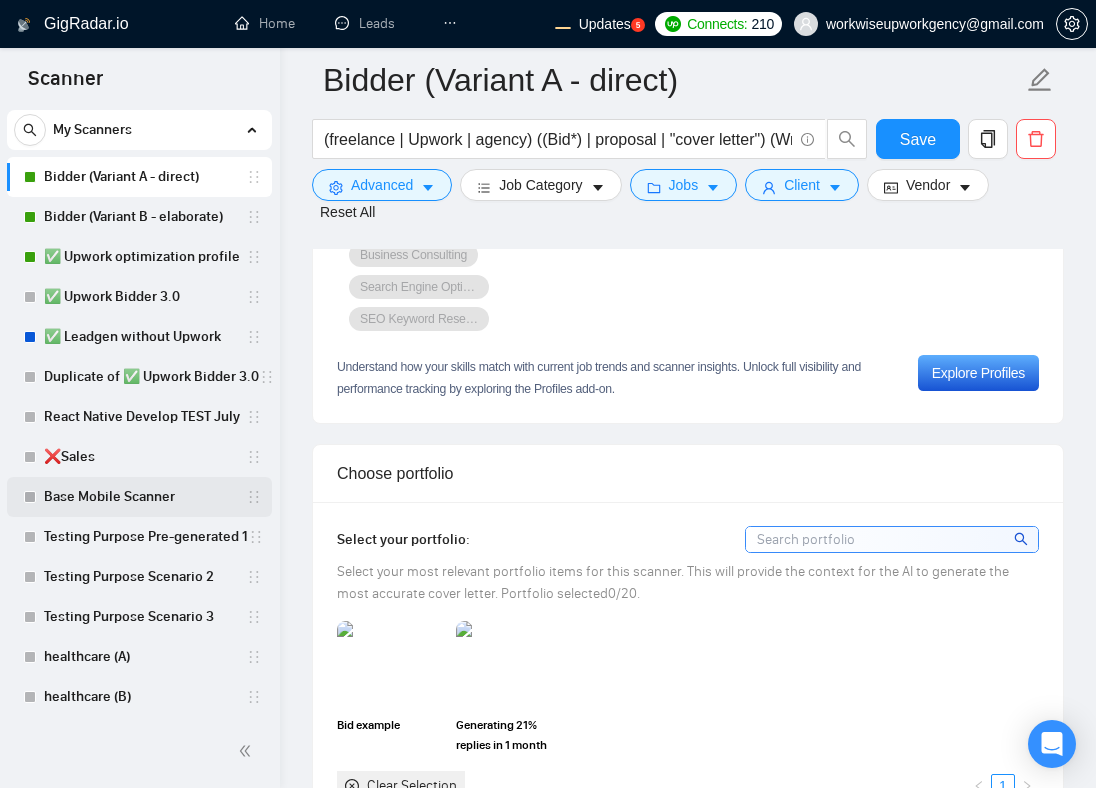click on "Base Mobile Scanner" at bounding box center [145, 497] 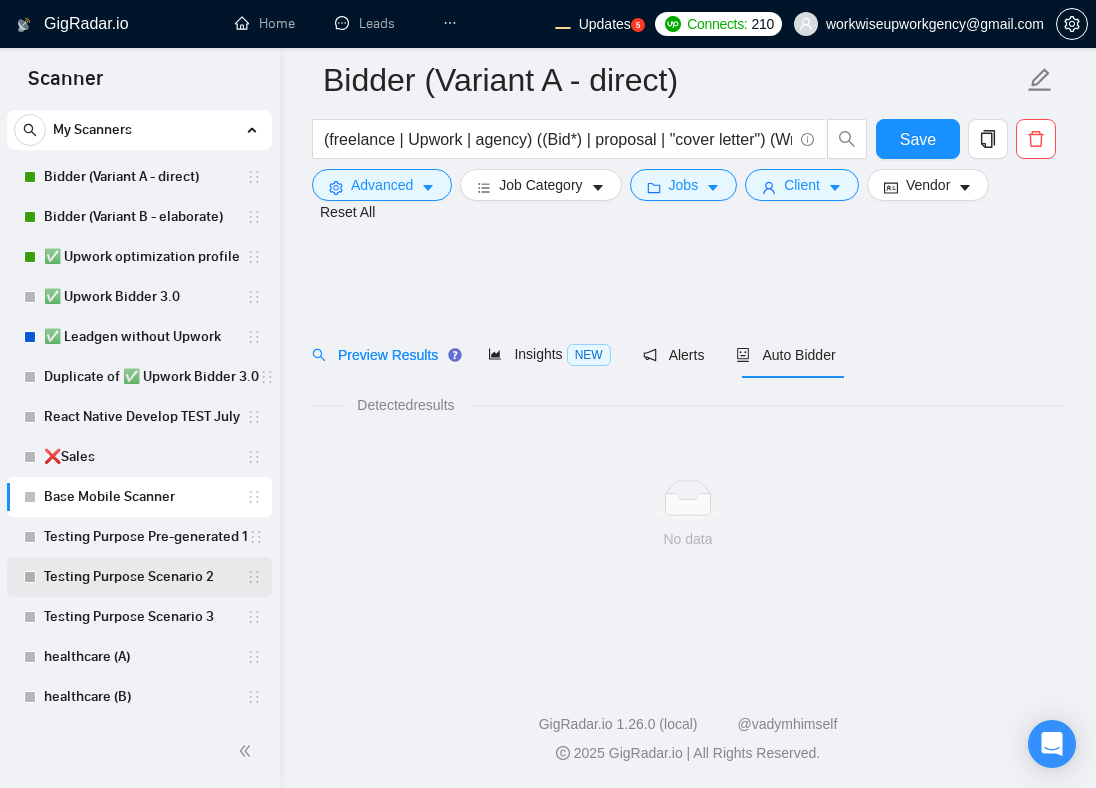 scroll, scrollTop: 0, scrollLeft: 0, axis: both 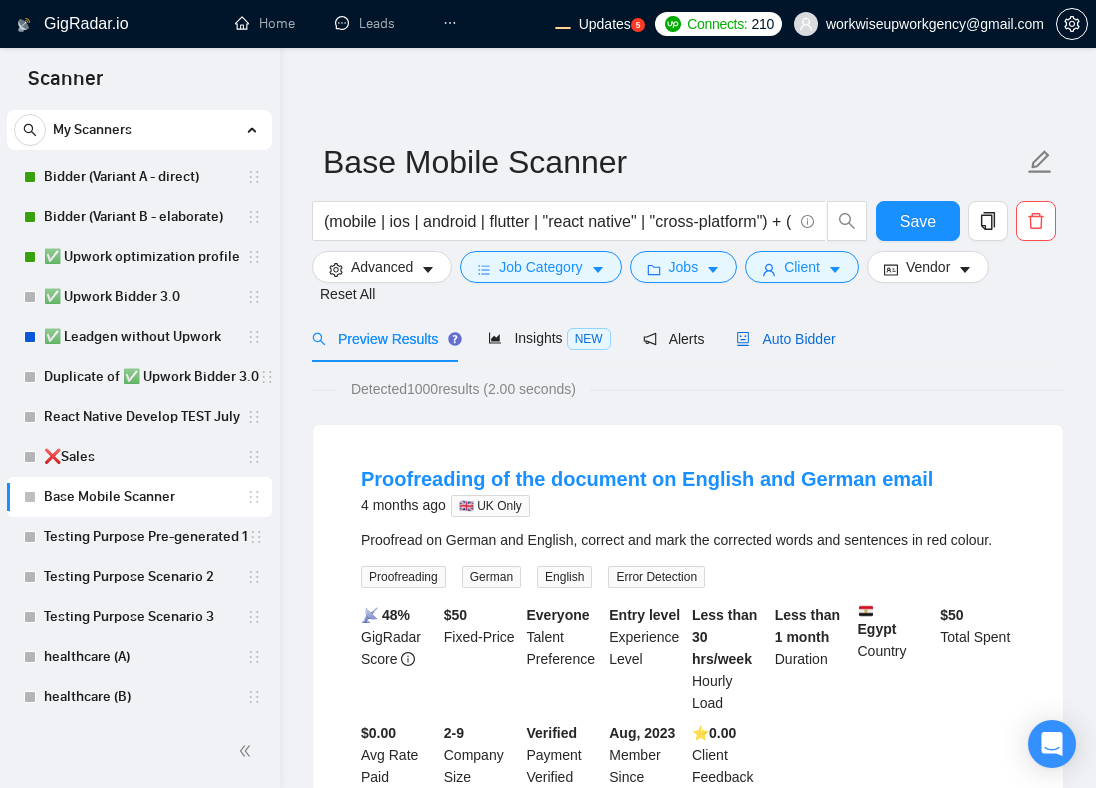 click on "Auto Bidder" at bounding box center (785, 339) 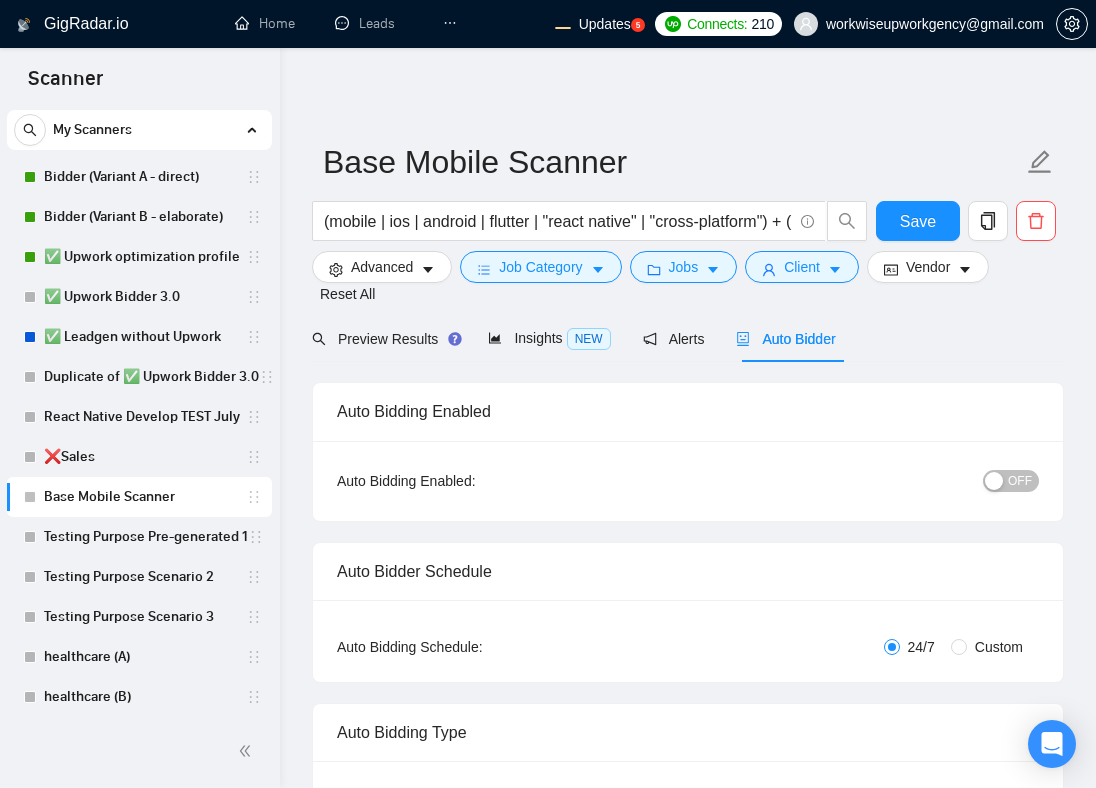 type 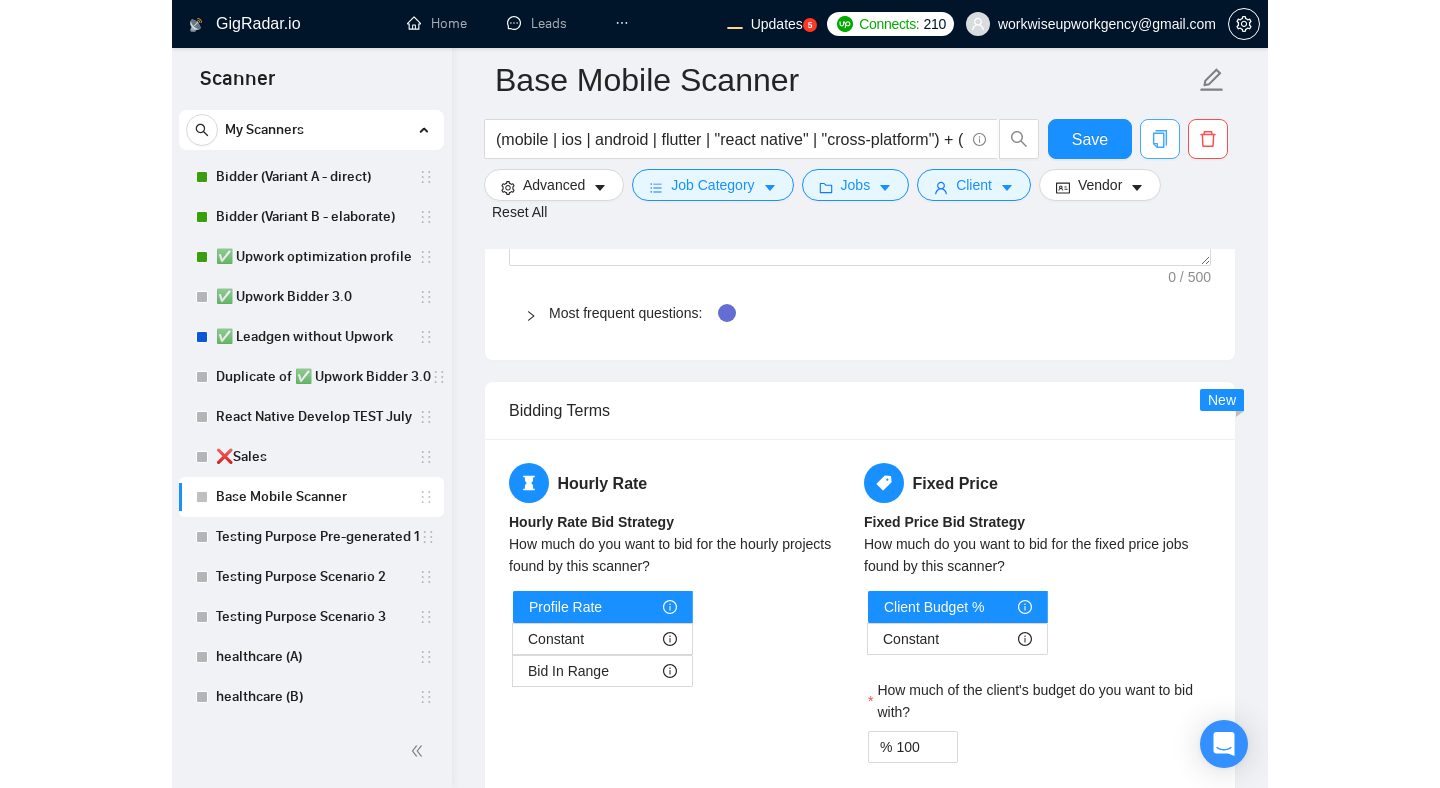 scroll, scrollTop: 2192, scrollLeft: 0, axis: vertical 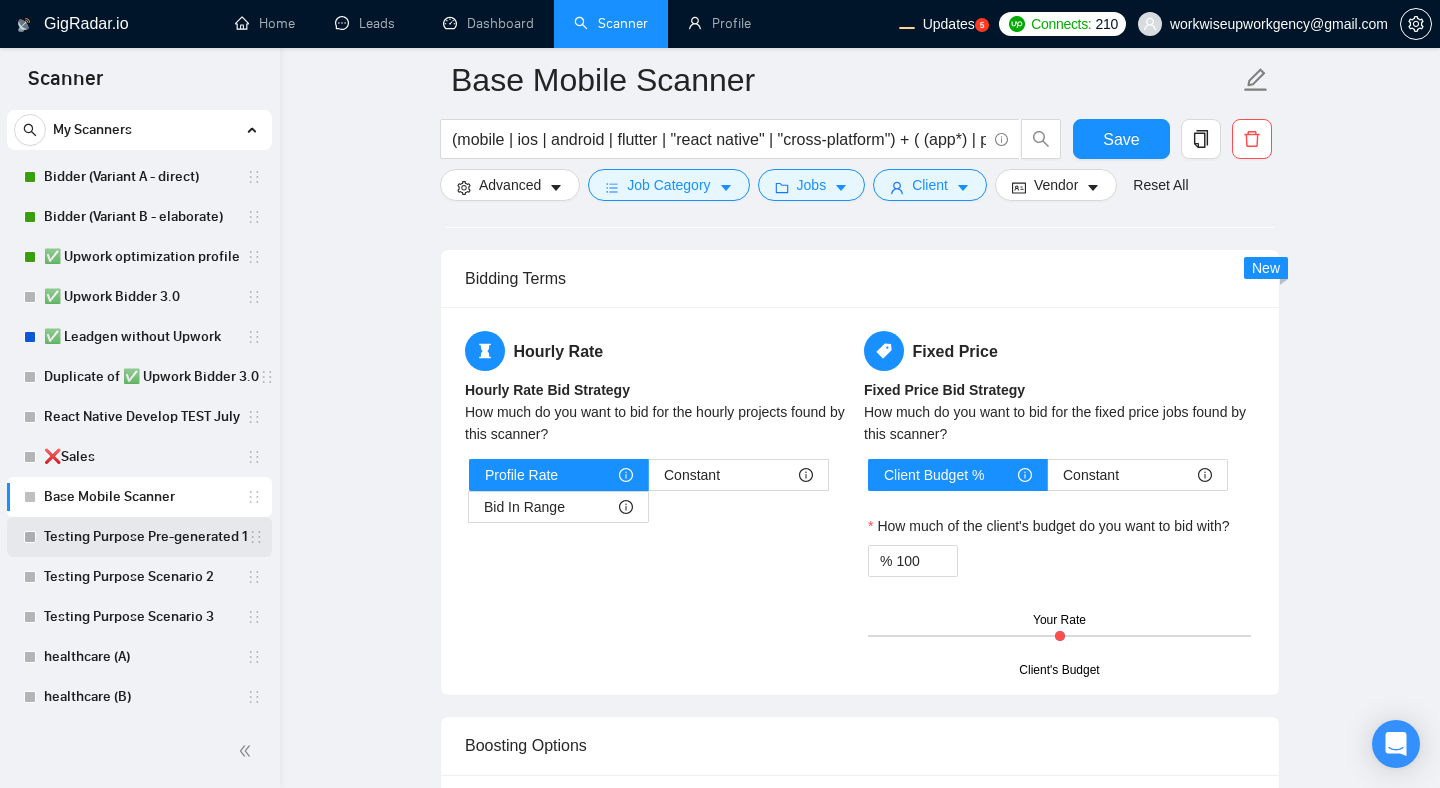 click on "Testing Purpose Pre-generated 1" at bounding box center [146, 537] 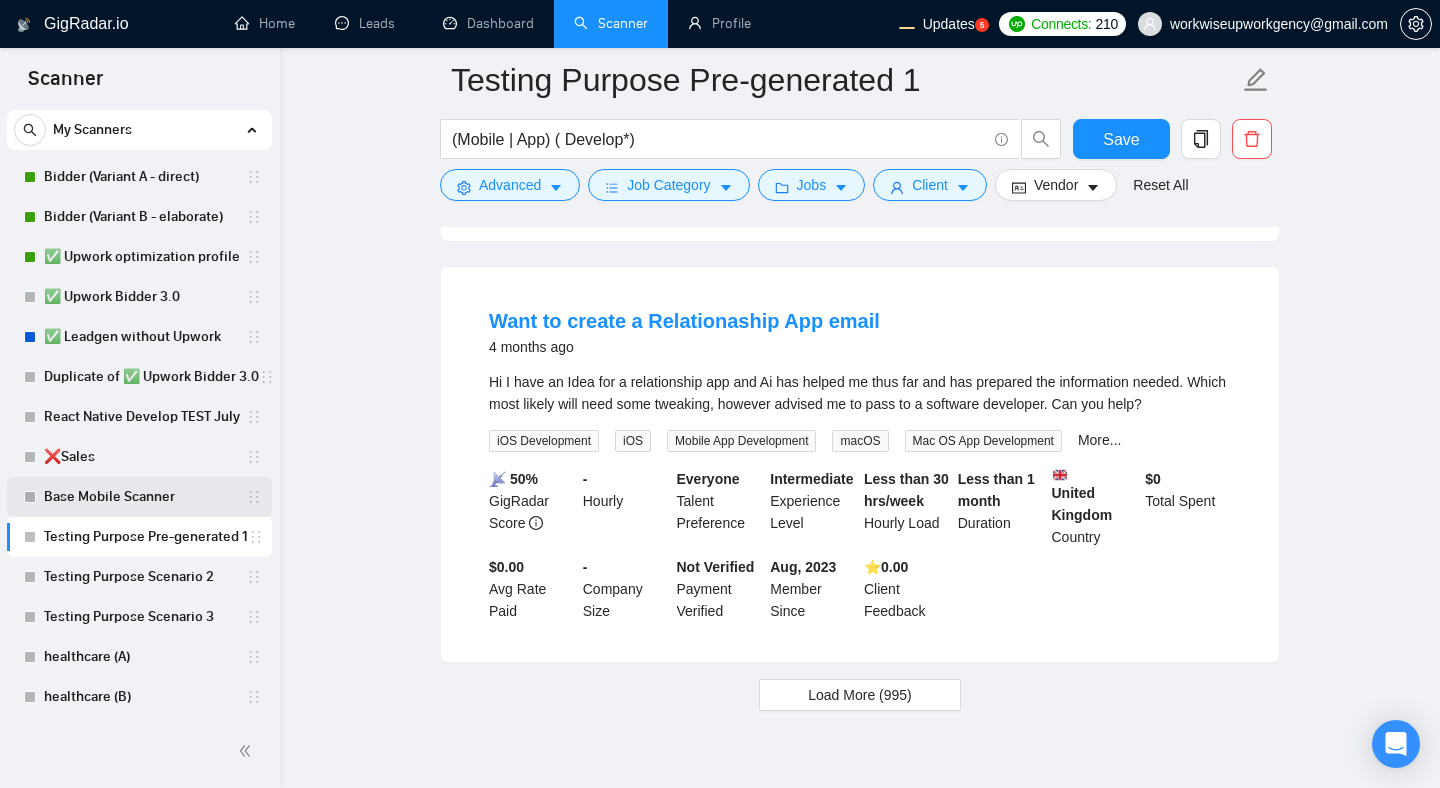 scroll, scrollTop: 1867, scrollLeft: 0, axis: vertical 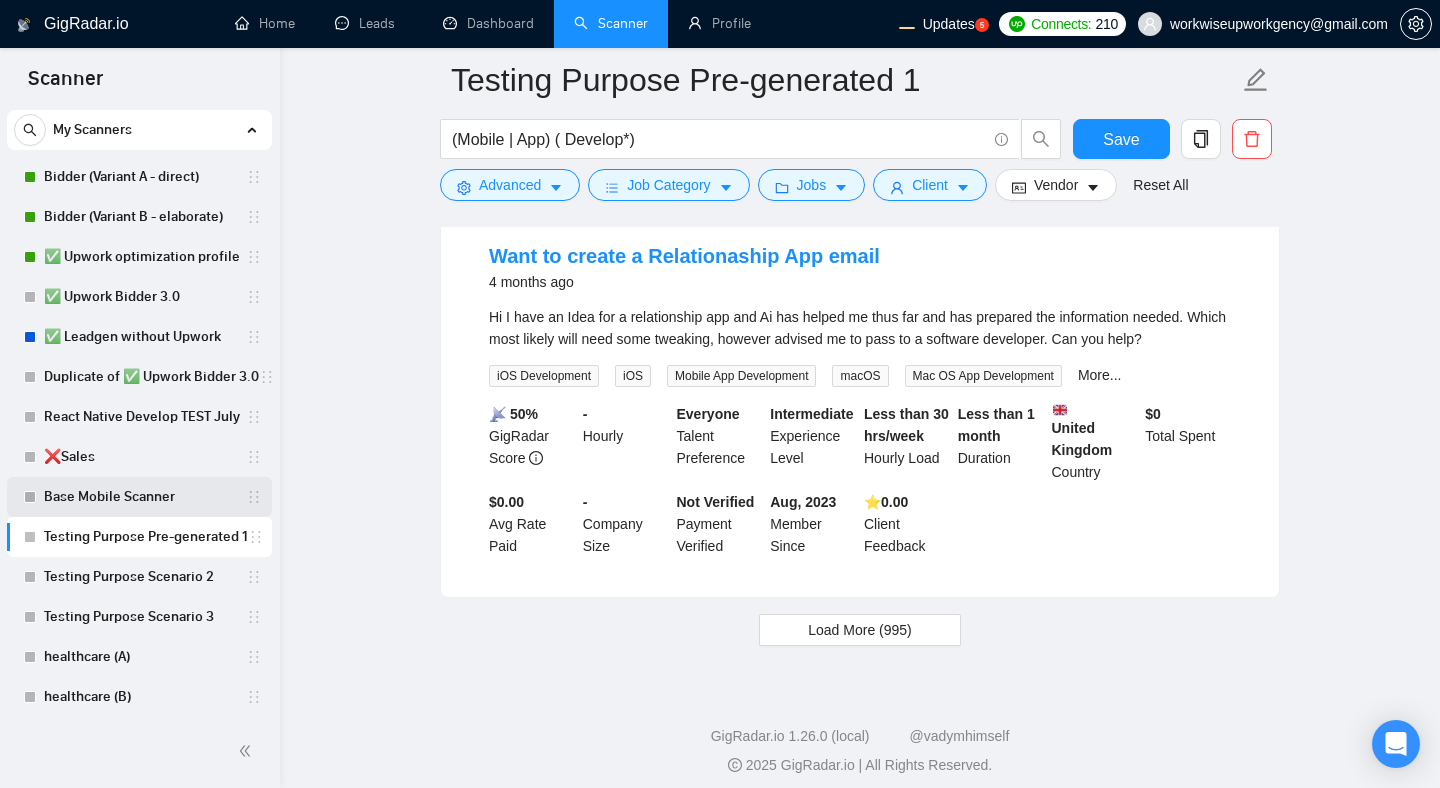 click on "Base Mobile Scanner" at bounding box center (145, 497) 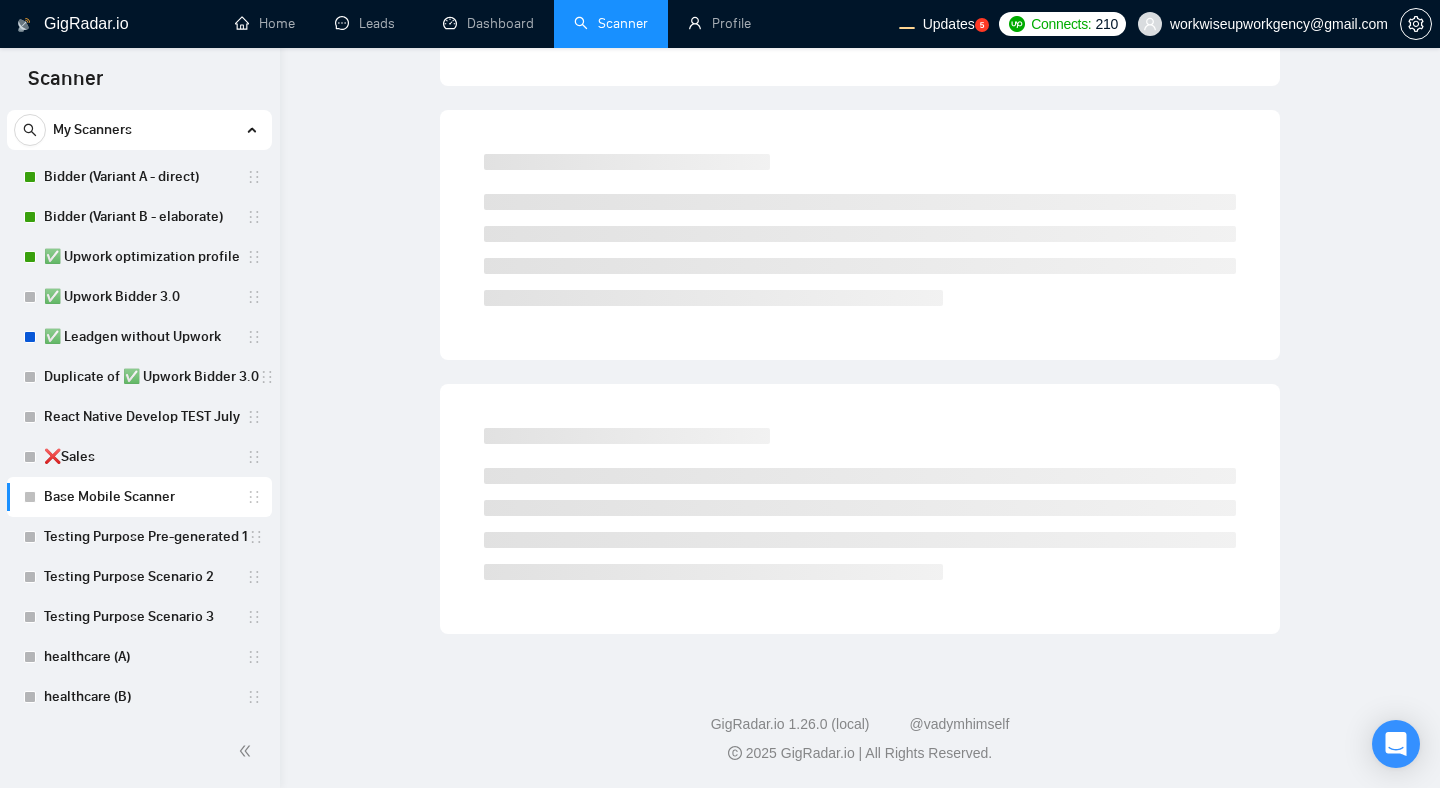 scroll, scrollTop: 0, scrollLeft: 0, axis: both 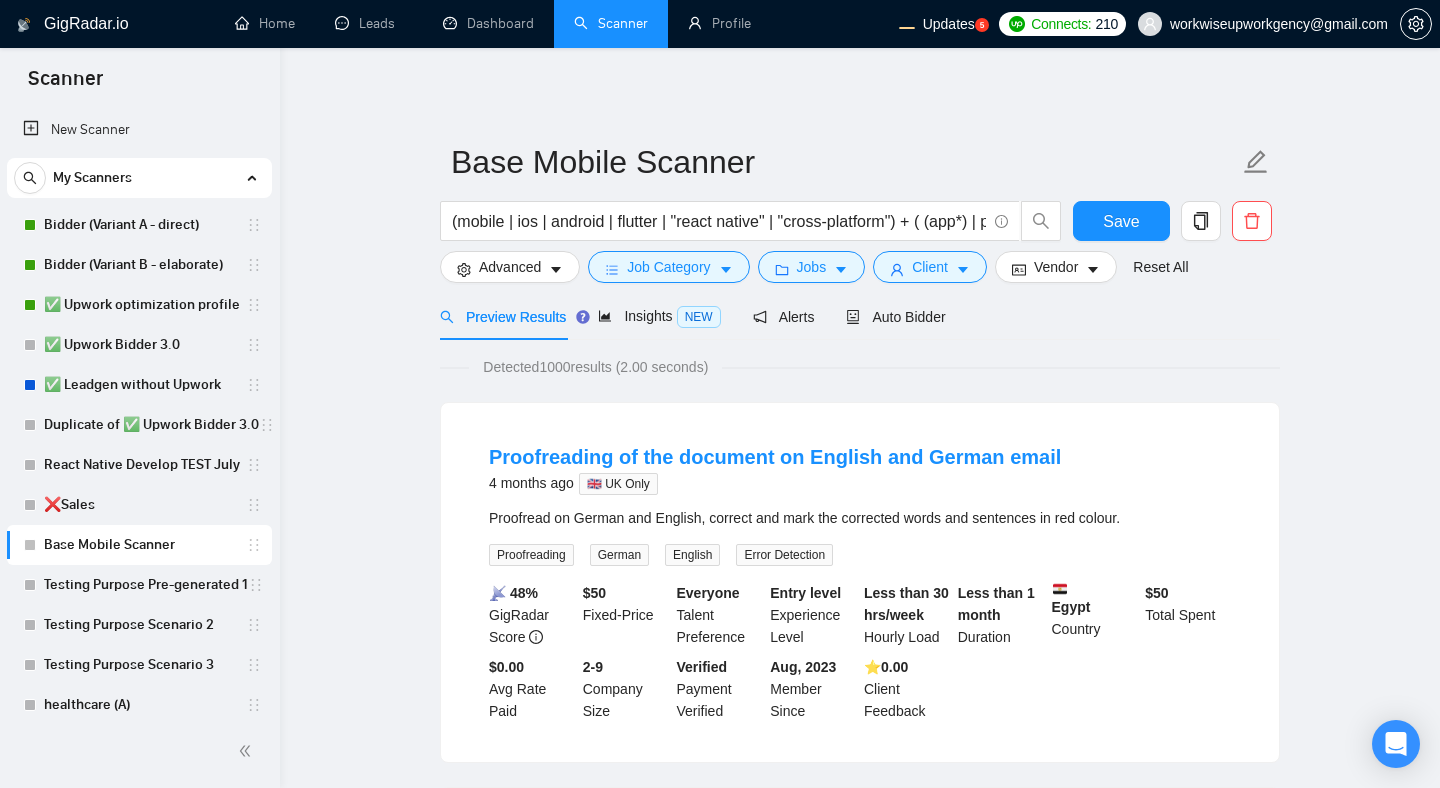 click on "Base Mobile Scanner (mobile | ios | android | flutter | "react native" | "cross-platform") + ( (app*) | product | platform | software) + ("full-cycle" | "end-to-end" | comprehensive | (develop* | build* | create* | design*)) Save Advanced   Job Category   Jobs   Client   Vendor   Reset All Preview Results Insights NEW Alerts Auto Bidder Detected   1000  results   (2.00 seconds) Proofreading of the document on English and German email 4 months ago 🇬🇧 UK Only Proofread on German and English, correct and mark the corrected words and sentences in red colour. Proofreading German English Error Detection 📡   48% GigRadar Score   $ 50 Fixed-Price Everyone Talent Preference Entry level Experience Level Less than 30 hrs/week Hourly Load Less than 1 month Duration   Egypt Country $ 50 Total Spent $0.00 Avg Rate Paid 2-9 Company Size Verified Payment Verified Aug, 2023 Member Since ⭐️  0.00 Client Feedback Email Scraping from GDC Dental Register 4 months ago 🇺🇸 US Only Data Scraping Data Entry 📡" at bounding box center (860, 1288) 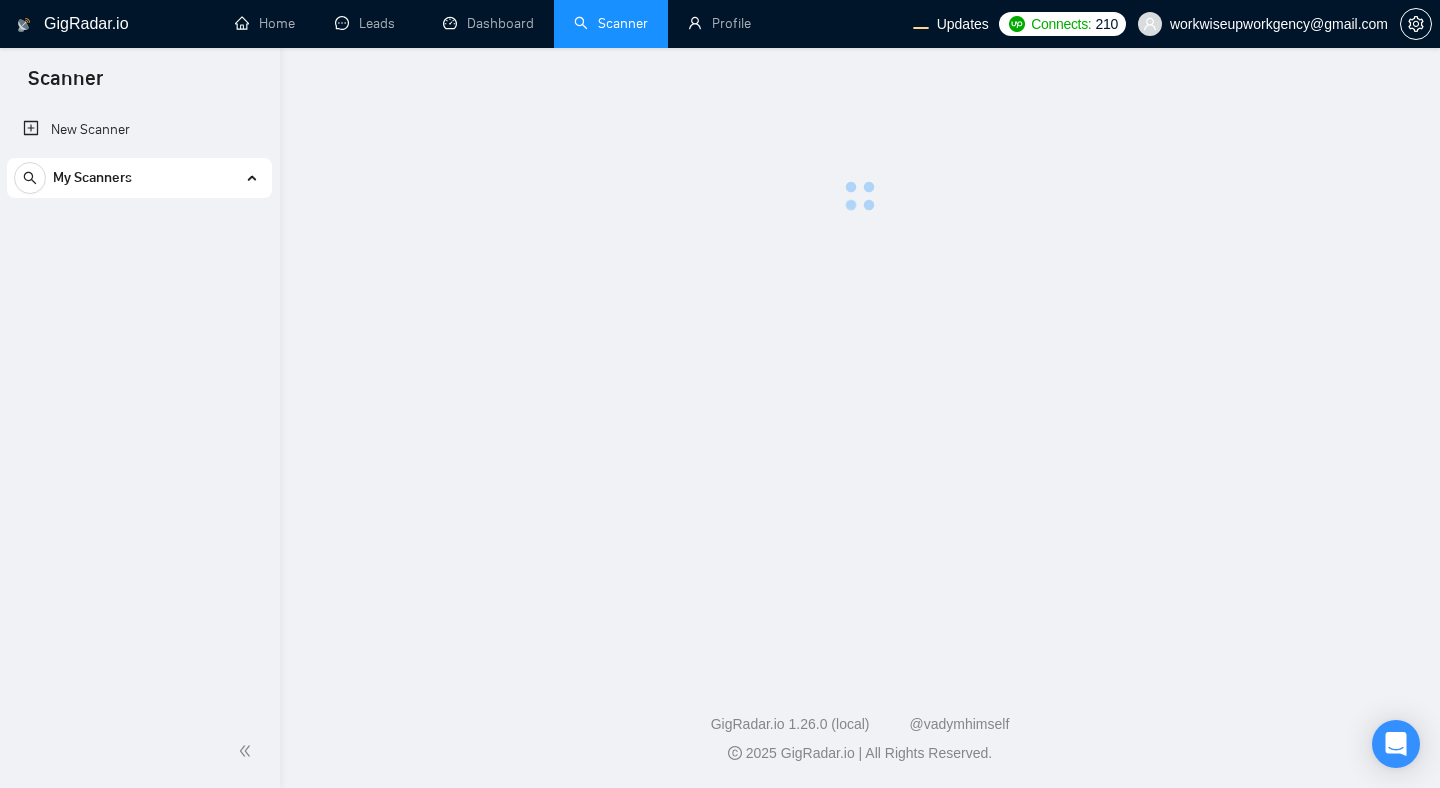 scroll, scrollTop: 0, scrollLeft: 0, axis: both 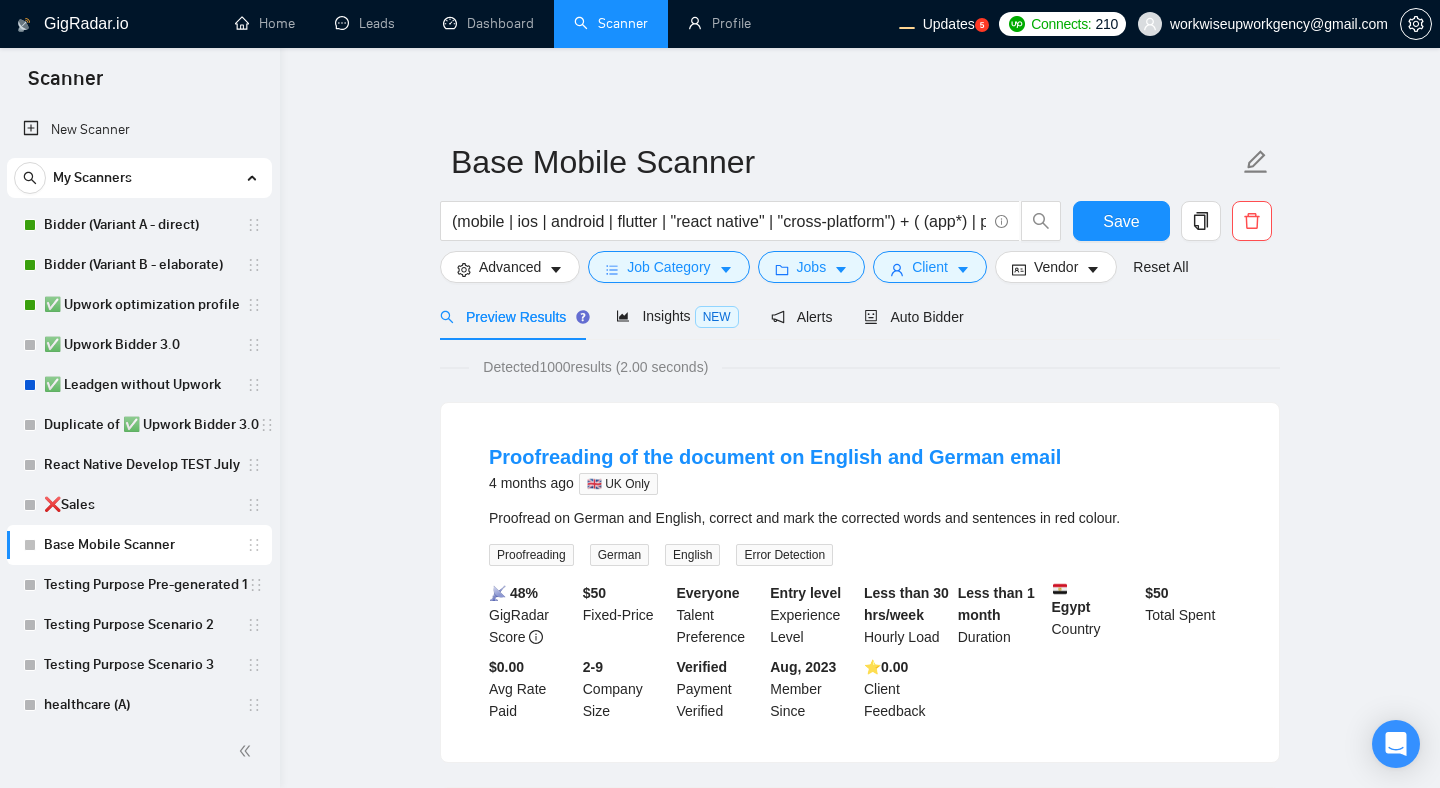 click on "GigRadar.io Home Leads Dashboard Scanner Profile Updates
5
Connects: [EMAIL] Base Mobile Scanner (mobile | ios | android | flutter | "react native" | "cross-platform") + ( (app*) | product | platform | software) + ("full-cycle" | "end-to-end" | comprehensive | (develop* | build* | create* | design*)) Save Advanced   Job Category   Jobs   Client   Vendor   Reset All Preview Results Insights NEW Alerts Auto Bidder Detected   1000  results   (2.00 seconds) Proofreading of the document on English and German email 4 months ago 🇬🇧 [COUNTRY] Only Proofread on German and English, correct and mark the corrected words and sentences in red colour. Proofreading German English Error Detection 📡   48% GigRadar Score   $ 50 Fixed-Price Everyone Talent Preference Entry level Experience Level Less than 30 hrs/week Hourly Load Less than 1 month Duration   Egypt Country $ 50 Total Spent $0.00 Avg Rate Paid 2-9 Company Size Verified Payment Verified" at bounding box center [860, 1325] 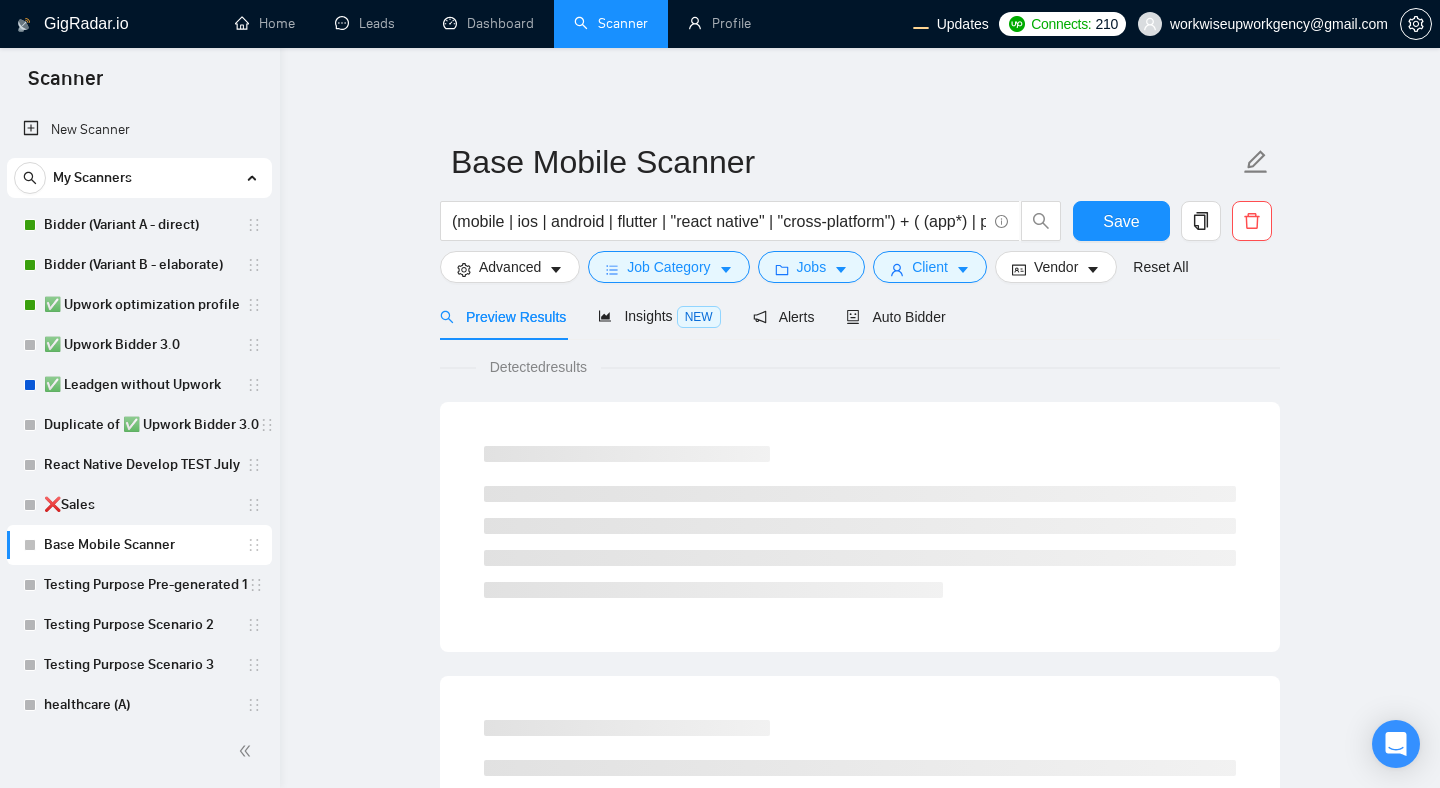 scroll, scrollTop: 0, scrollLeft: 0, axis: both 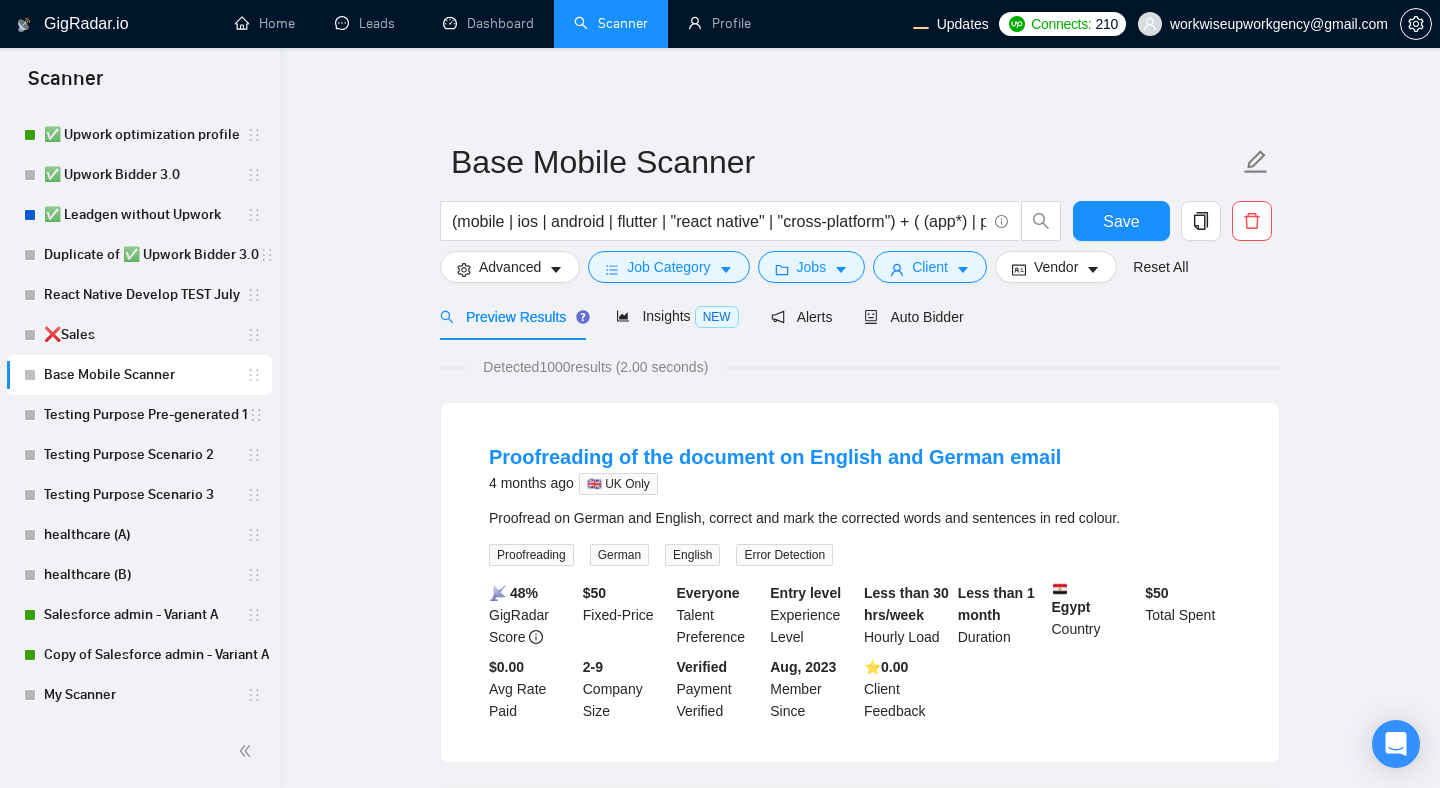 click on "Base Mobile Scanner (mobile | ios | android | flutter | "react native" | "cross-platform") + ( (app*) | product | platform | software) + ("full-cycle" | "end-to-end" | comprehensive | (develop* | build* | create* | design*)) Save Advanced   Job Category   Jobs   Client   Vendor   Reset All Preview Results Insights NEW Alerts Auto Bidder Detected   1000  results   (2.00 seconds) Proofreading of the document on English and German email 4 months ago 🇬🇧 [COUNTRY] Only Proofread on German and English, correct and mark the corrected words and sentences in red colour. Proofreading German English Error Detection 📡   48% GigRadar Score   $ 50 Fixed-Price Everyone Talent Preference Entry level Experience Level Less than 30 hrs/week Hourly Load Less than 1 month Duration   [COUNTRY] Country $ 50 Total Spent $0.00 Avg Rate Paid 2-9 Company Size Verified Payment Verified Aug, 2023 Member Since ⭐️  0.00 Client Feedback Email Scraping from GDC Dental Register 4 months ago 🇺🇸 [COUNTRY] Only Data Scraping Data Entry 📡" at bounding box center [860, 1288] 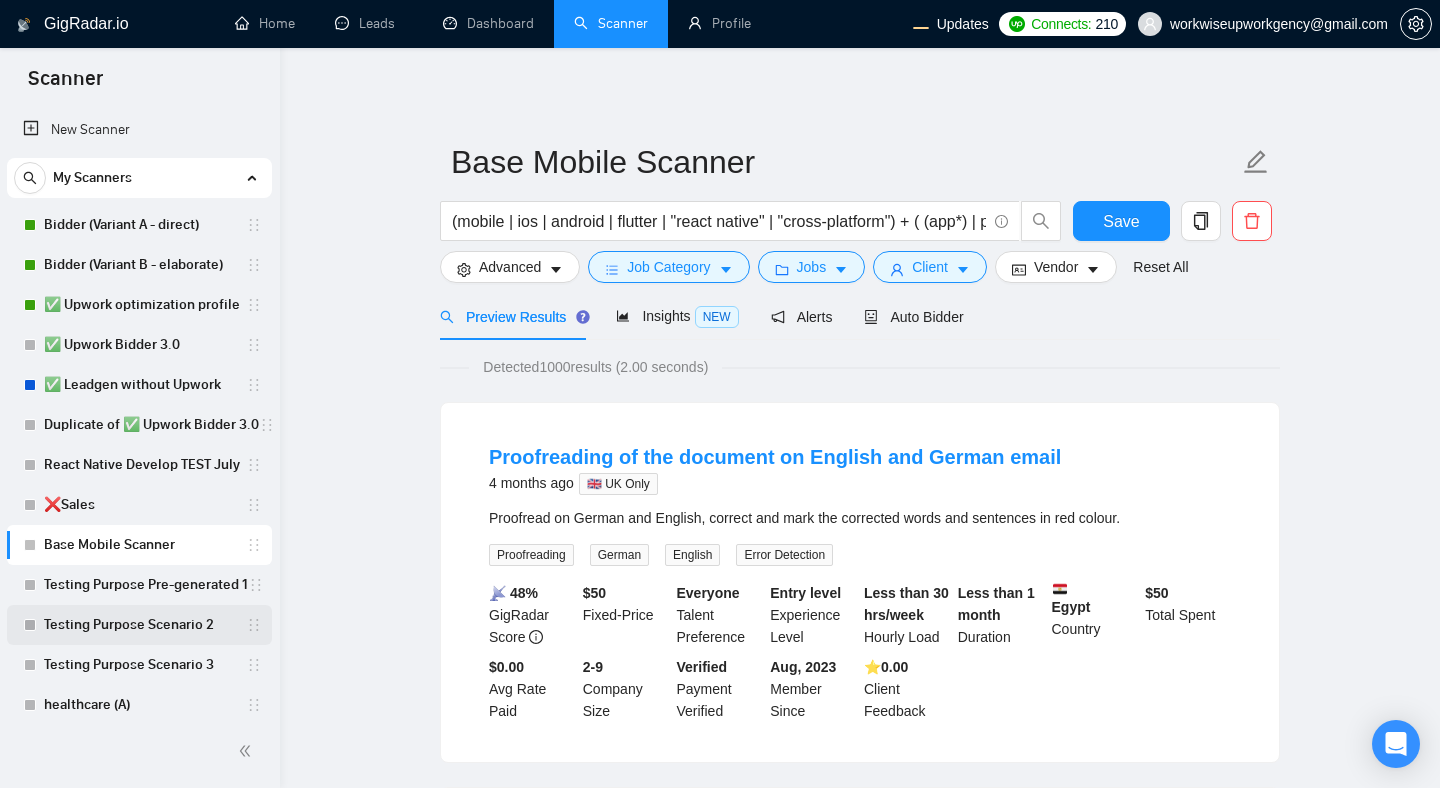 click on "Testing Purpose Scenario 2" at bounding box center (145, 625) 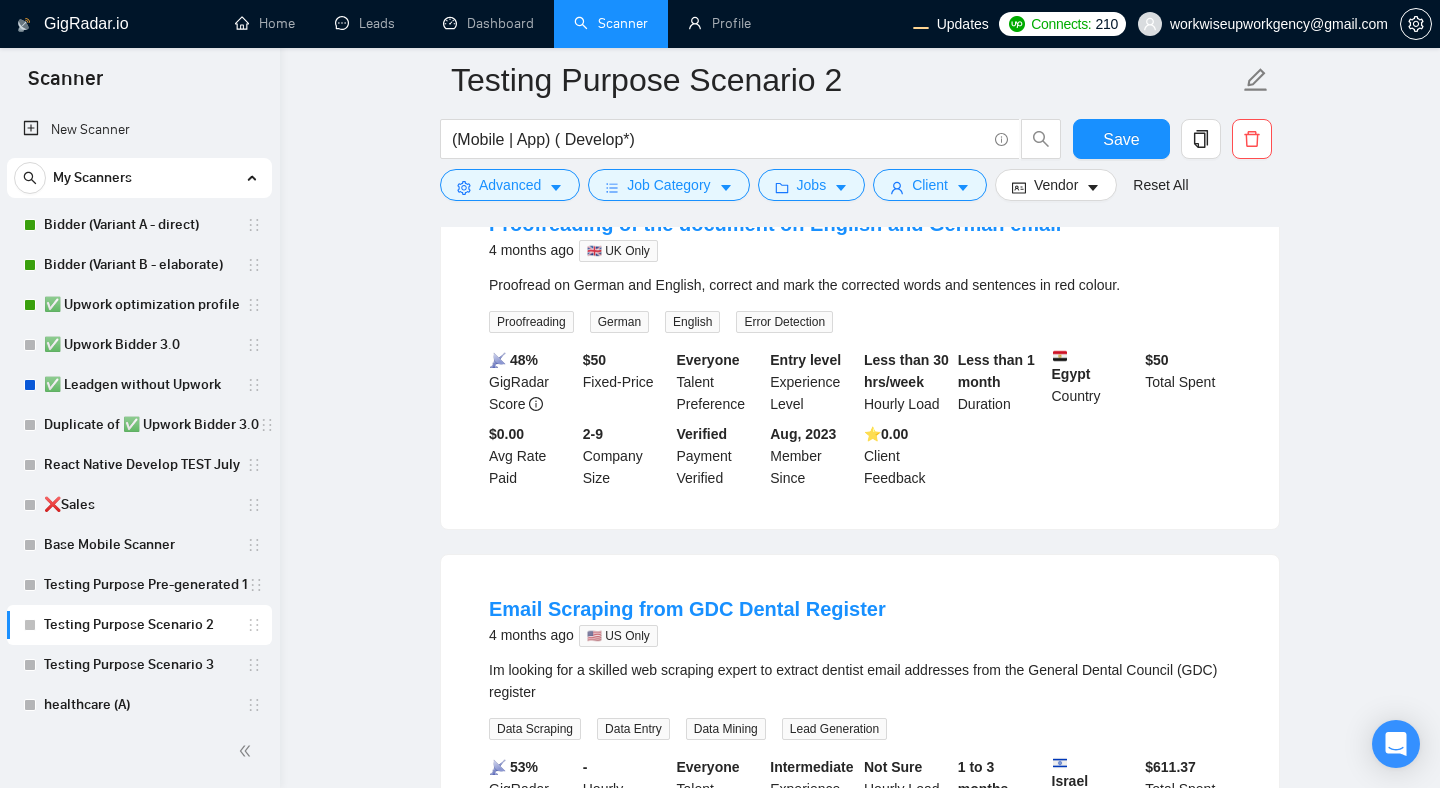 scroll, scrollTop: 221, scrollLeft: 0, axis: vertical 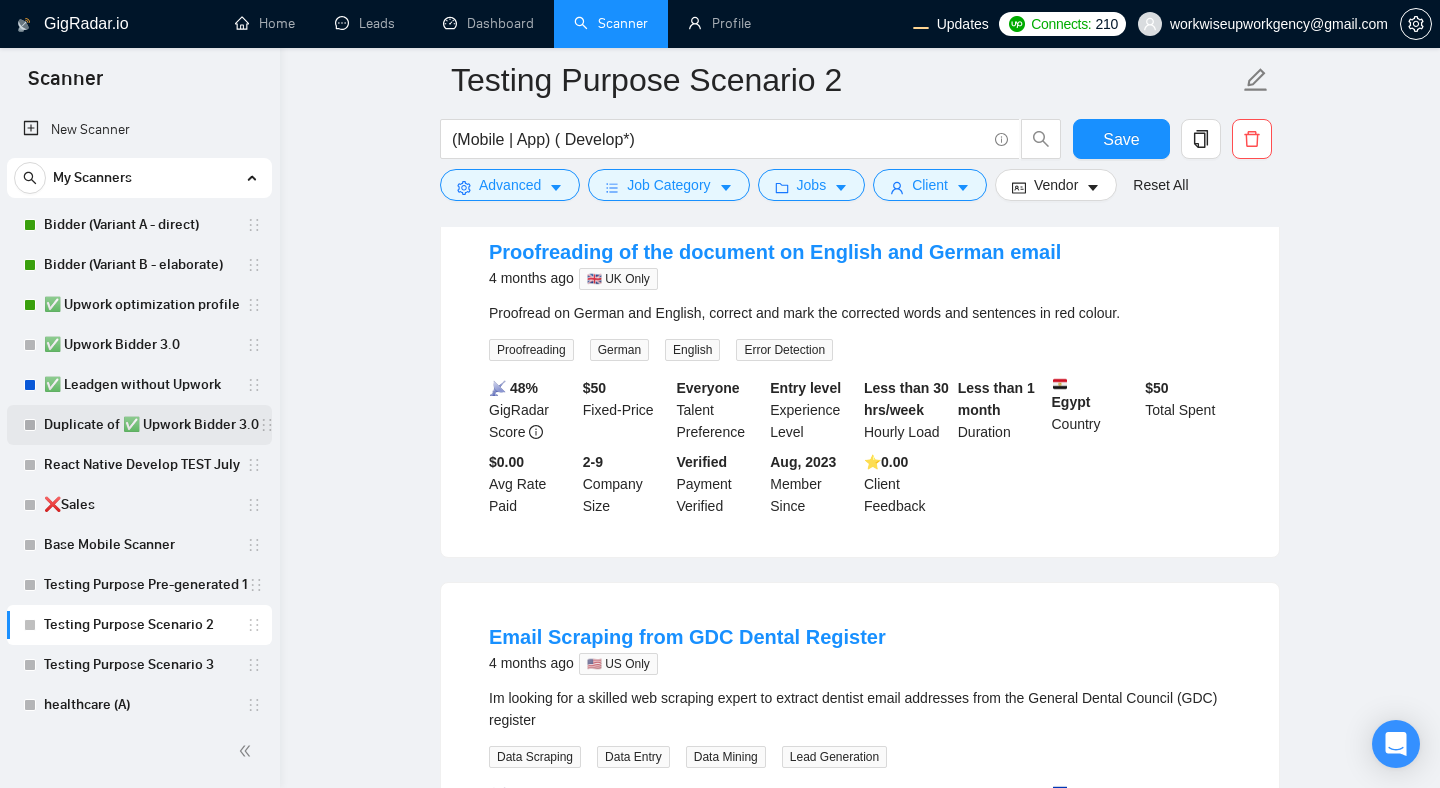 click on "Duplicate of ✅ Upwork Bidder 3.0" at bounding box center (151, 425) 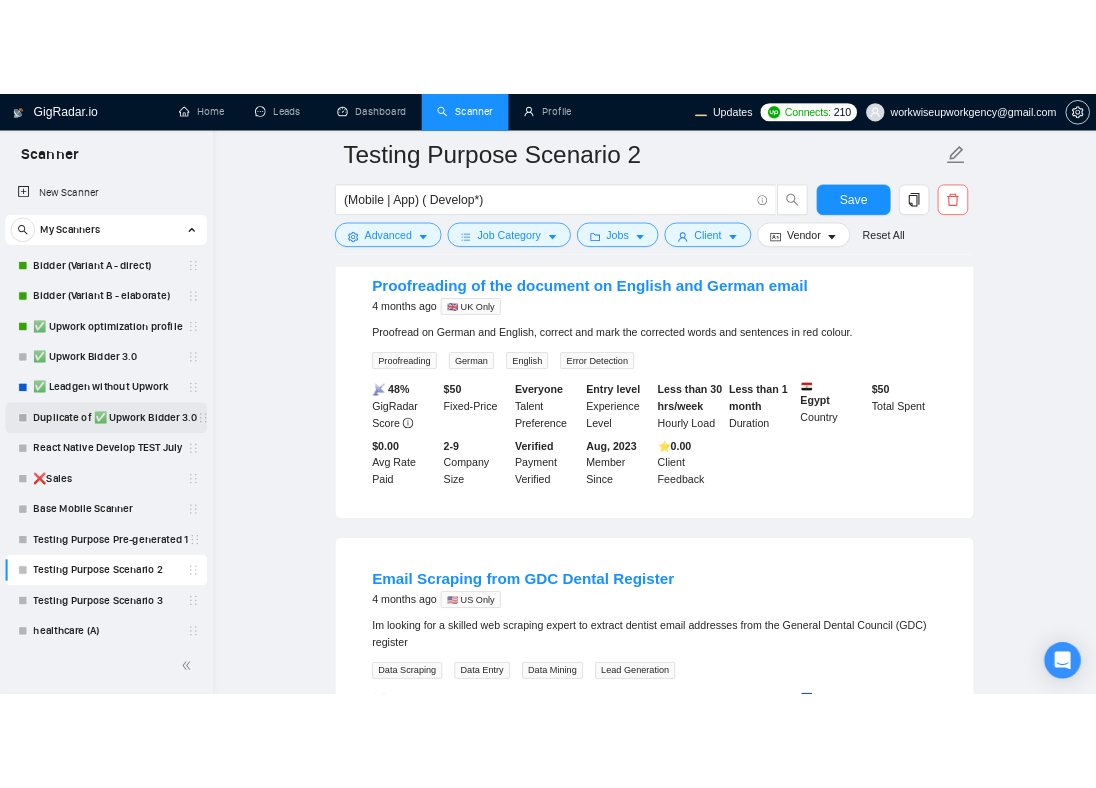scroll, scrollTop: 0, scrollLeft: 0, axis: both 